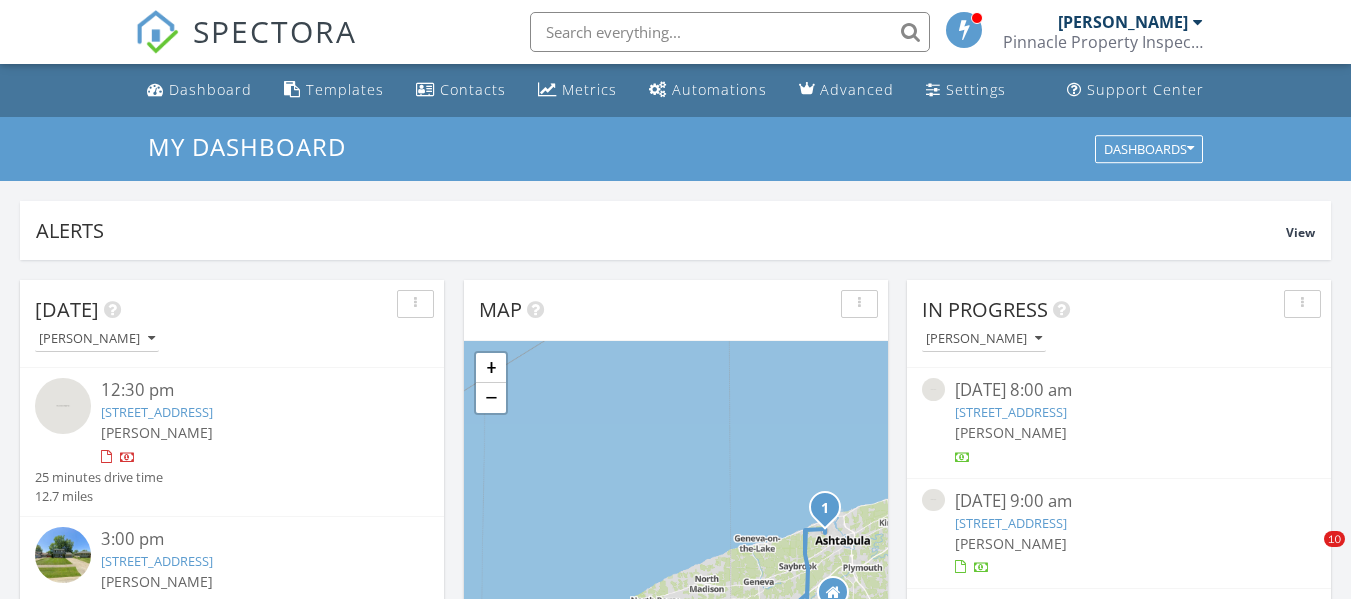 scroll, scrollTop: 290, scrollLeft: 0, axis: vertical 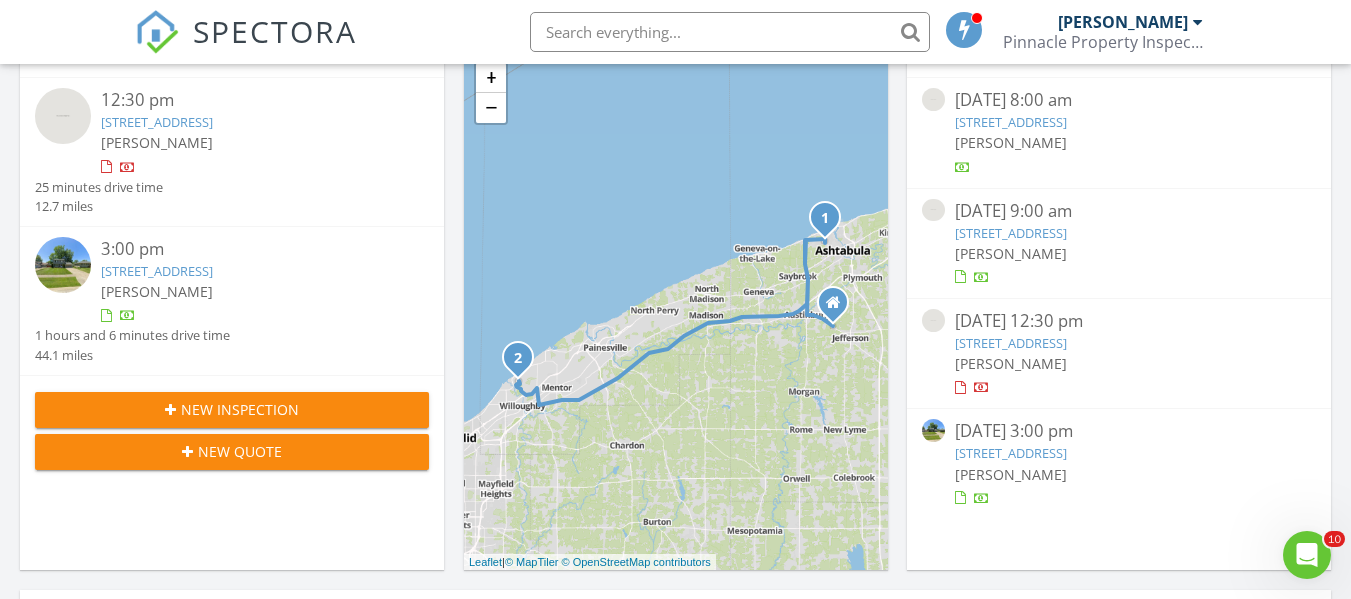 click on "[PERSON_NAME]" at bounding box center (1011, 253) 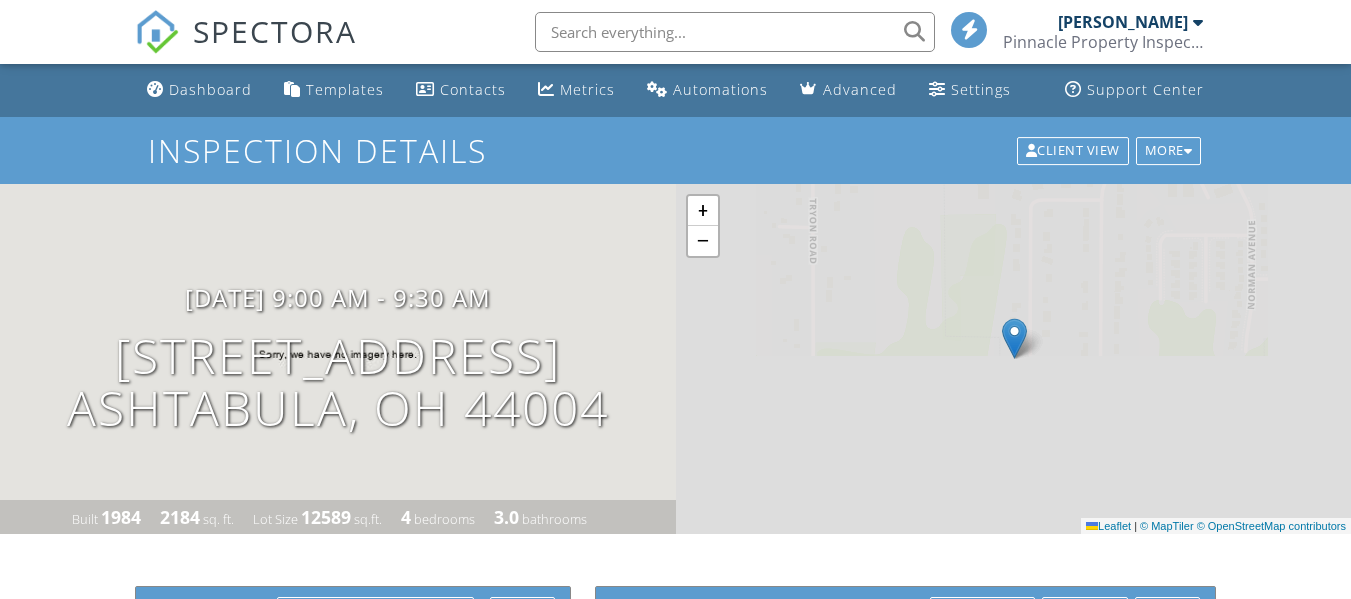 scroll, scrollTop: 0, scrollLeft: 0, axis: both 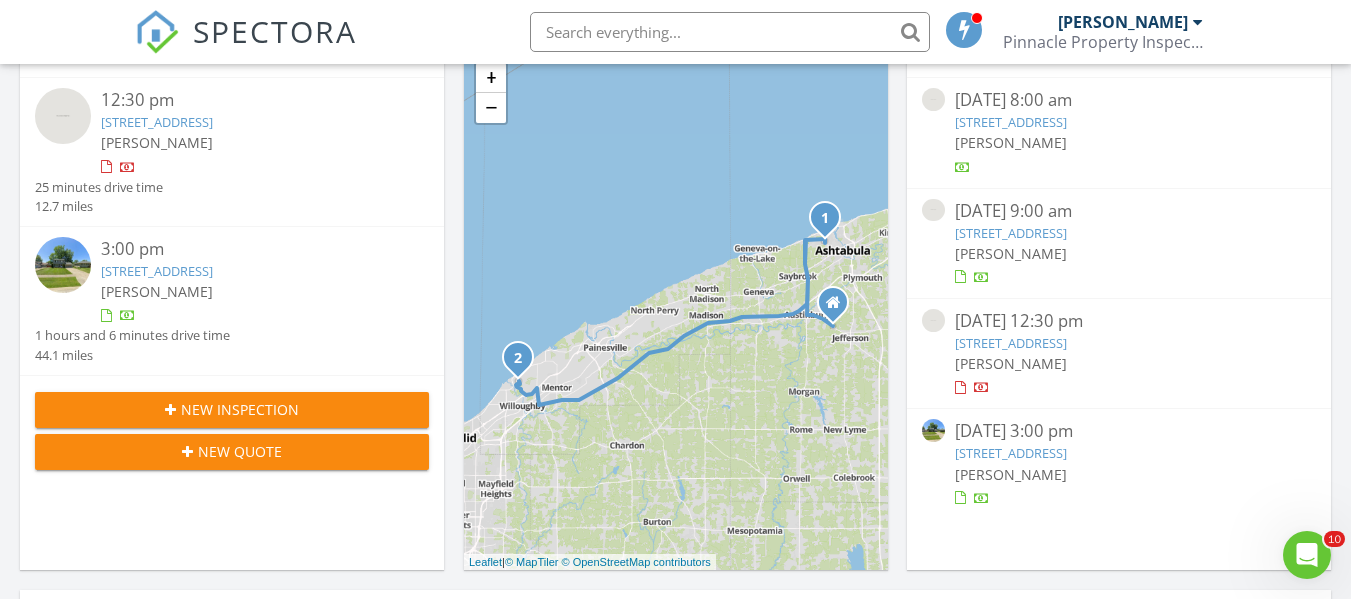 click on "[PERSON_NAME]" at bounding box center (1011, 363) 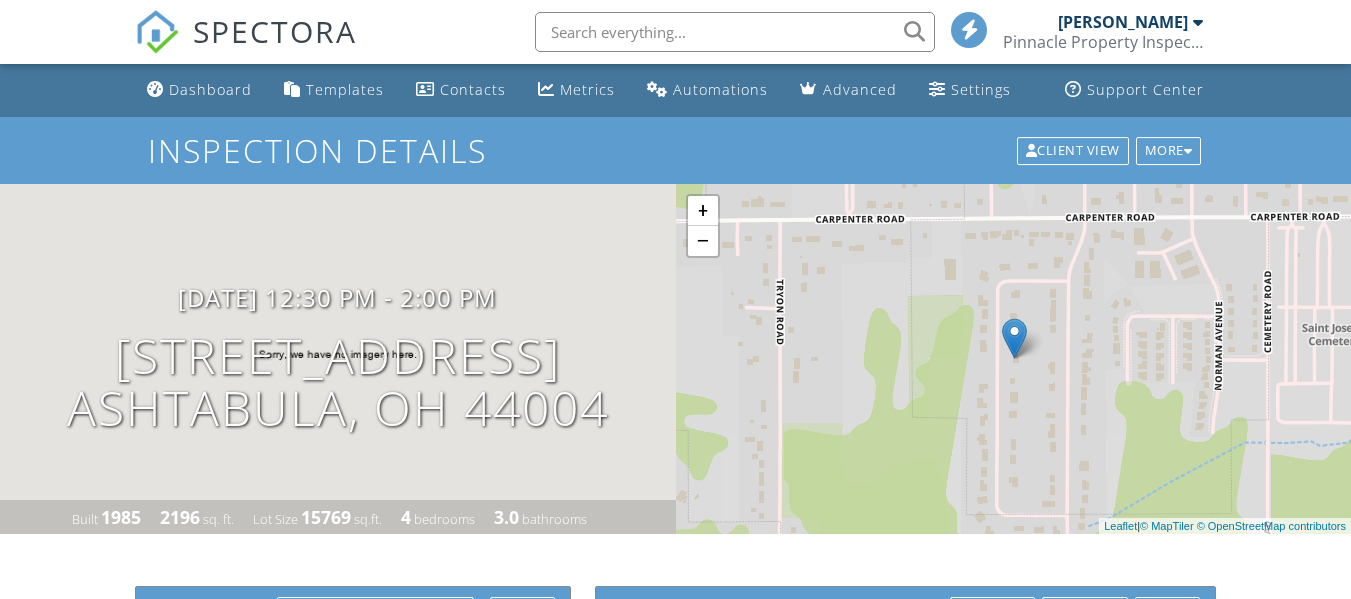 scroll, scrollTop: 0, scrollLeft: 0, axis: both 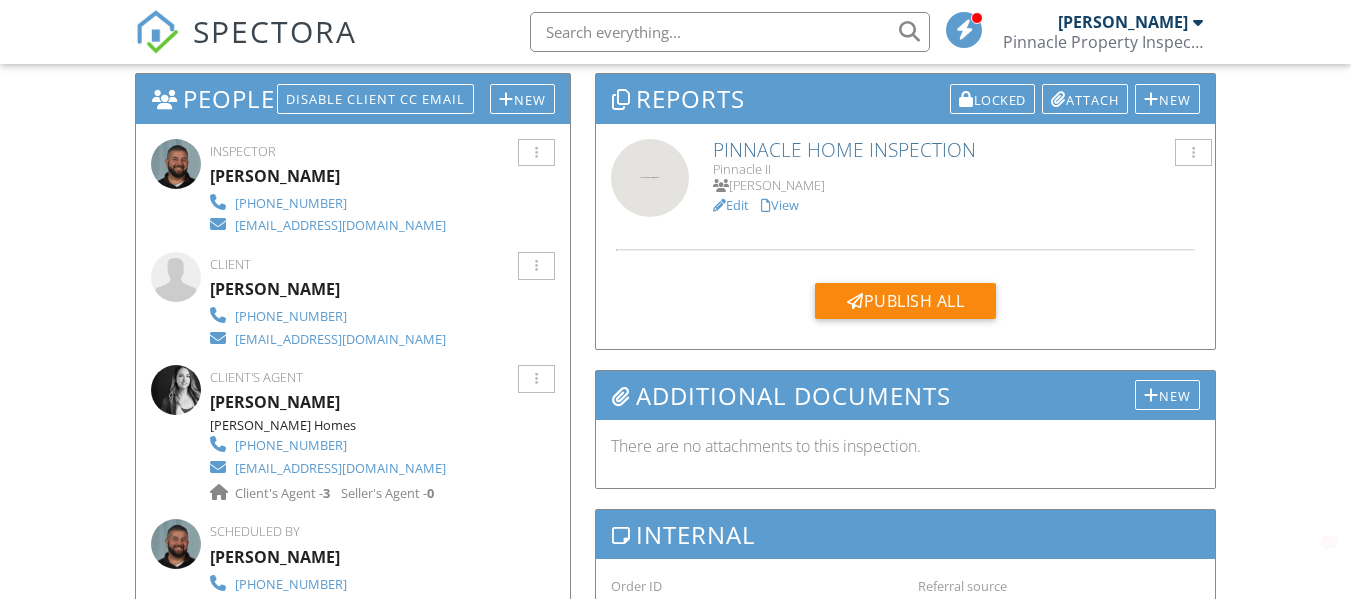 click at bounding box center (650, 178) 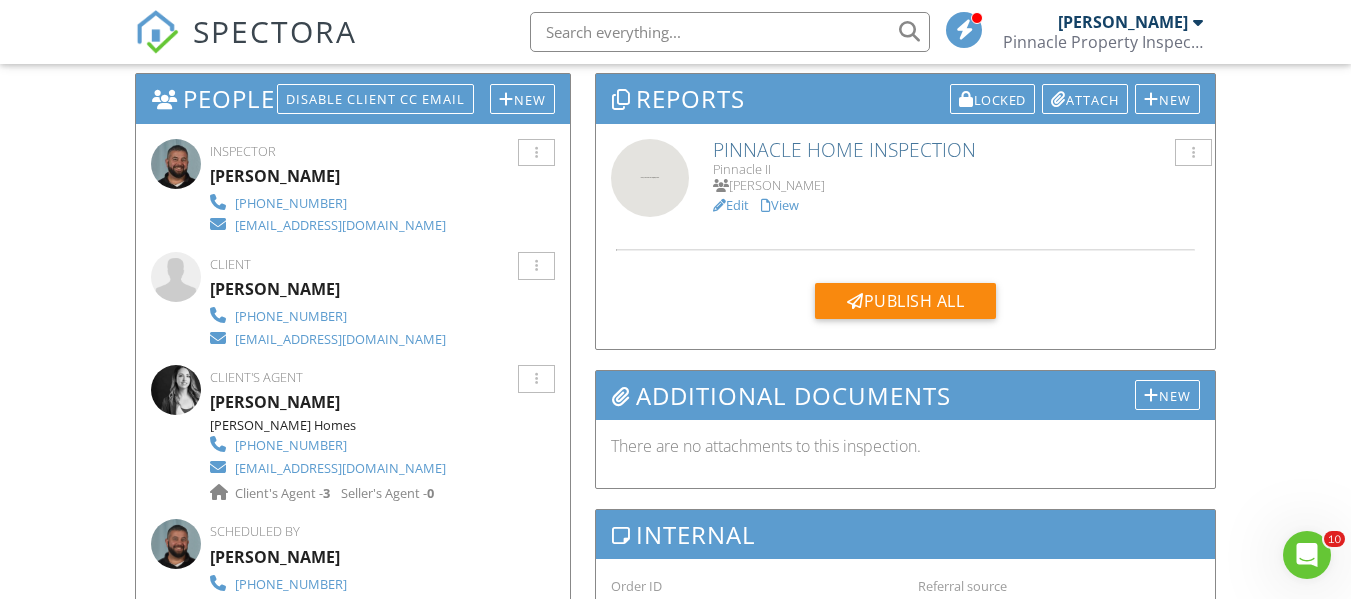 scroll, scrollTop: 0, scrollLeft: 0, axis: both 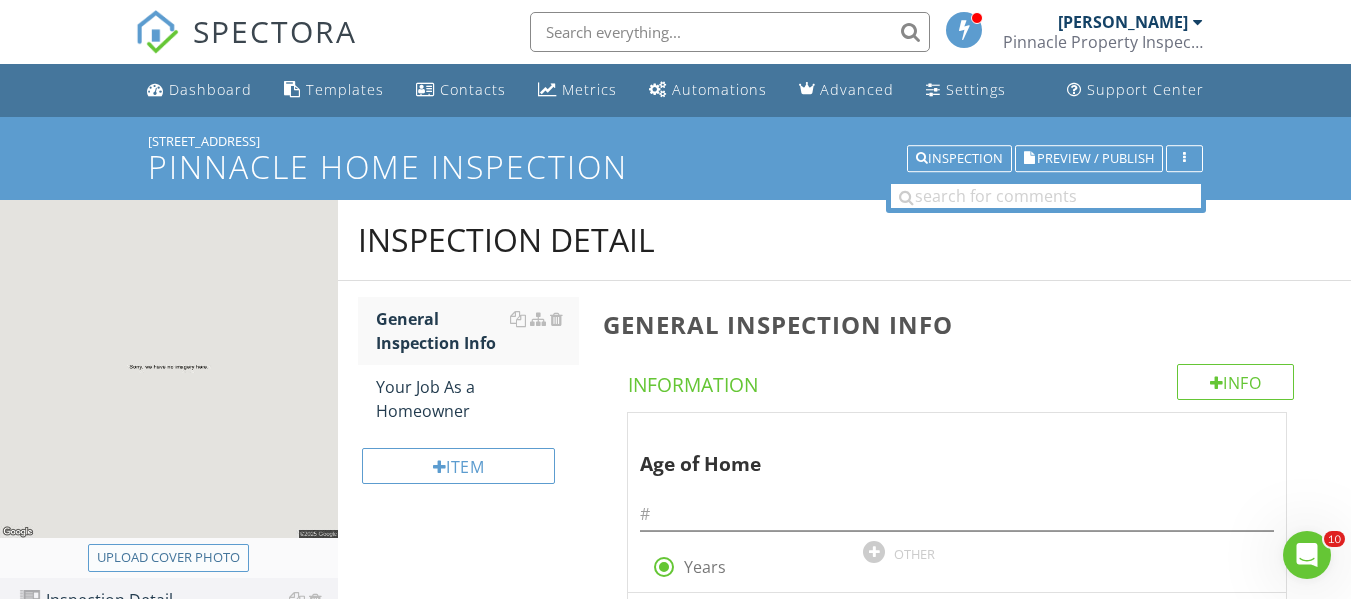 click on "Upload cover photo" at bounding box center [168, 558] 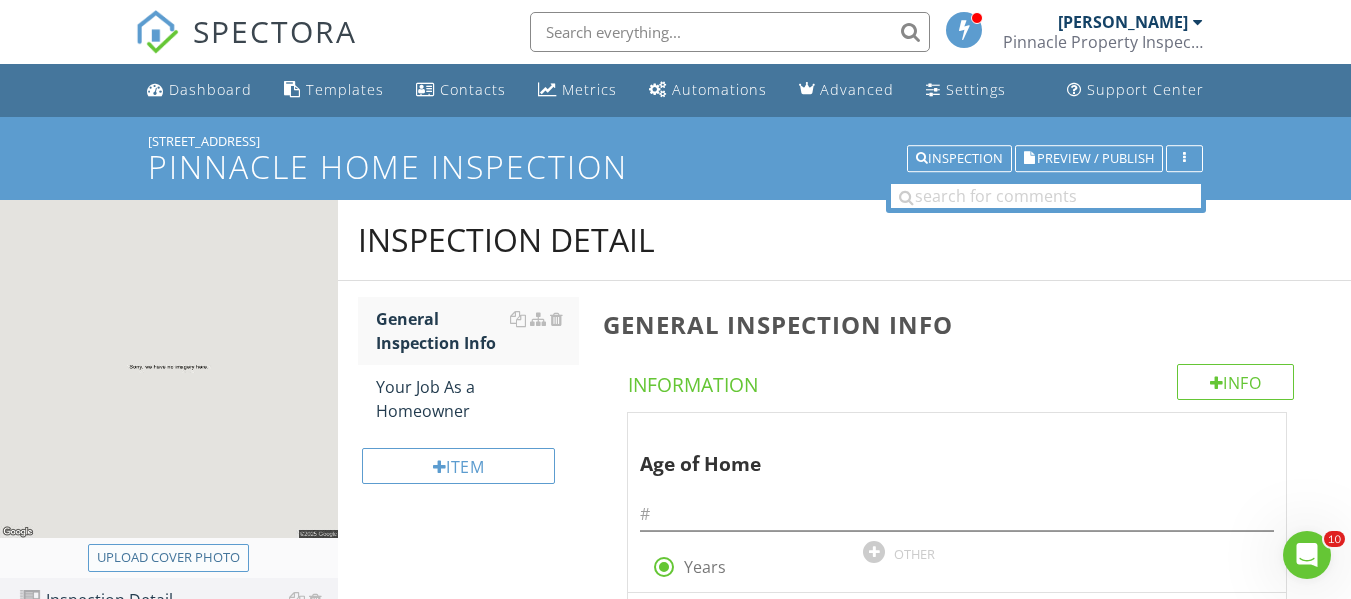 type on "C:\fakepath\IMG_0001.JPG" 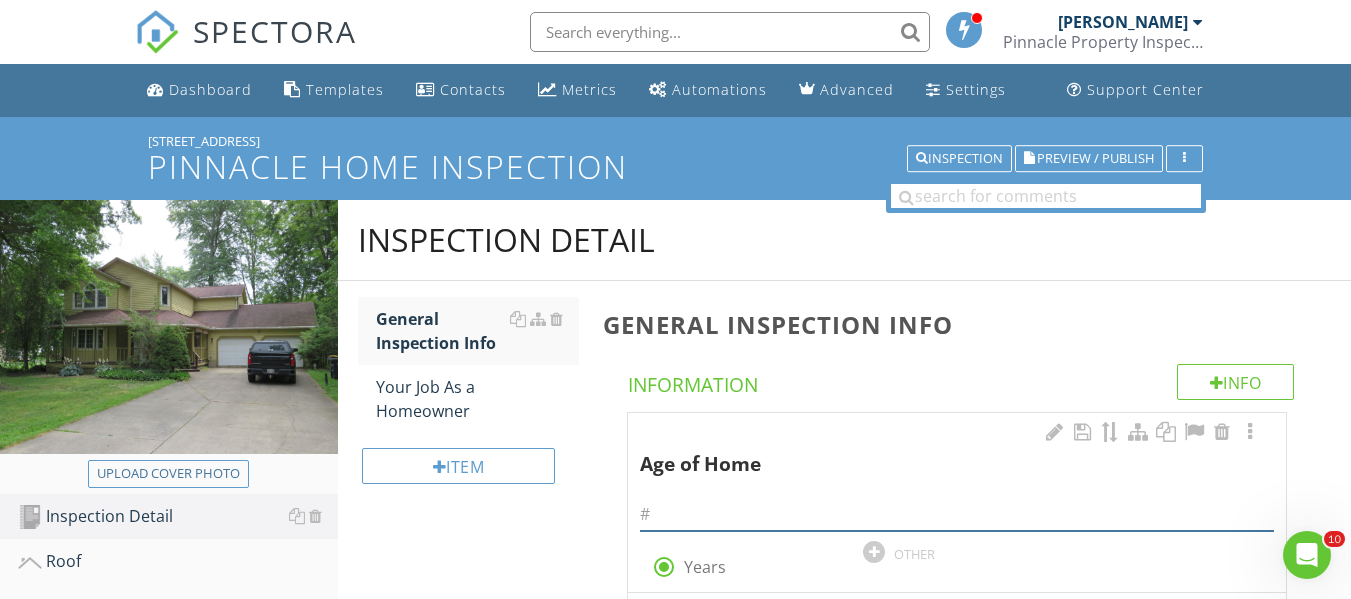 click at bounding box center (957, 514) 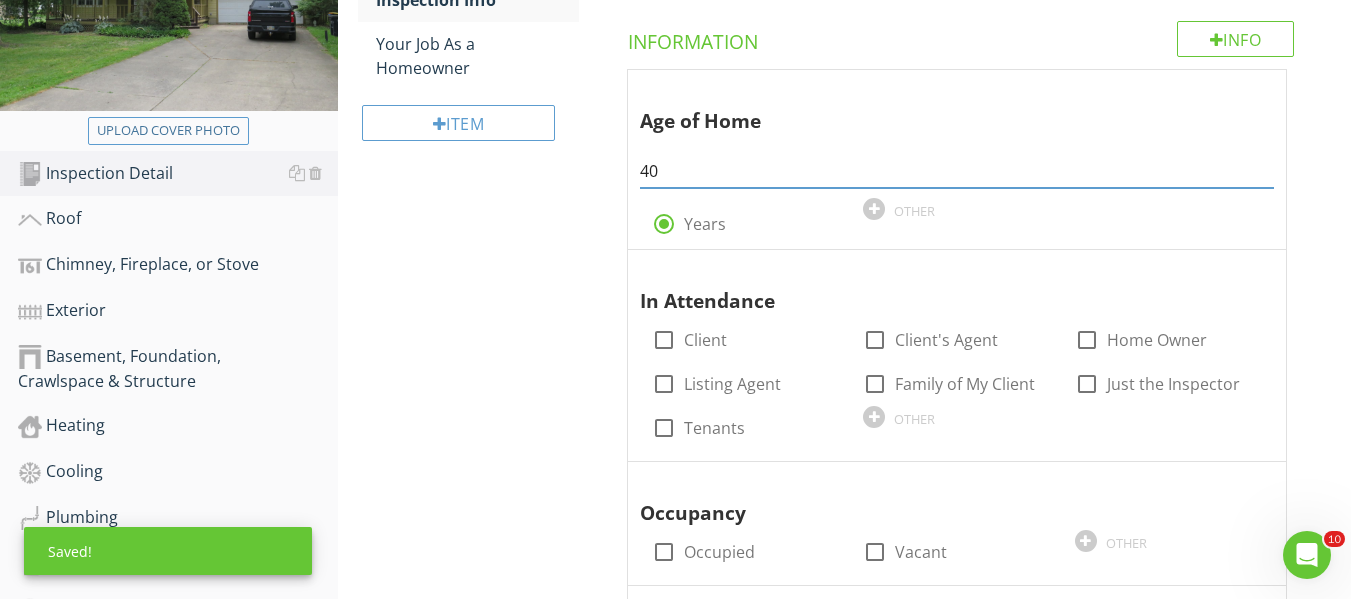 scroll, scrollTop: 367, scrollLeft: 0, axis: vertical 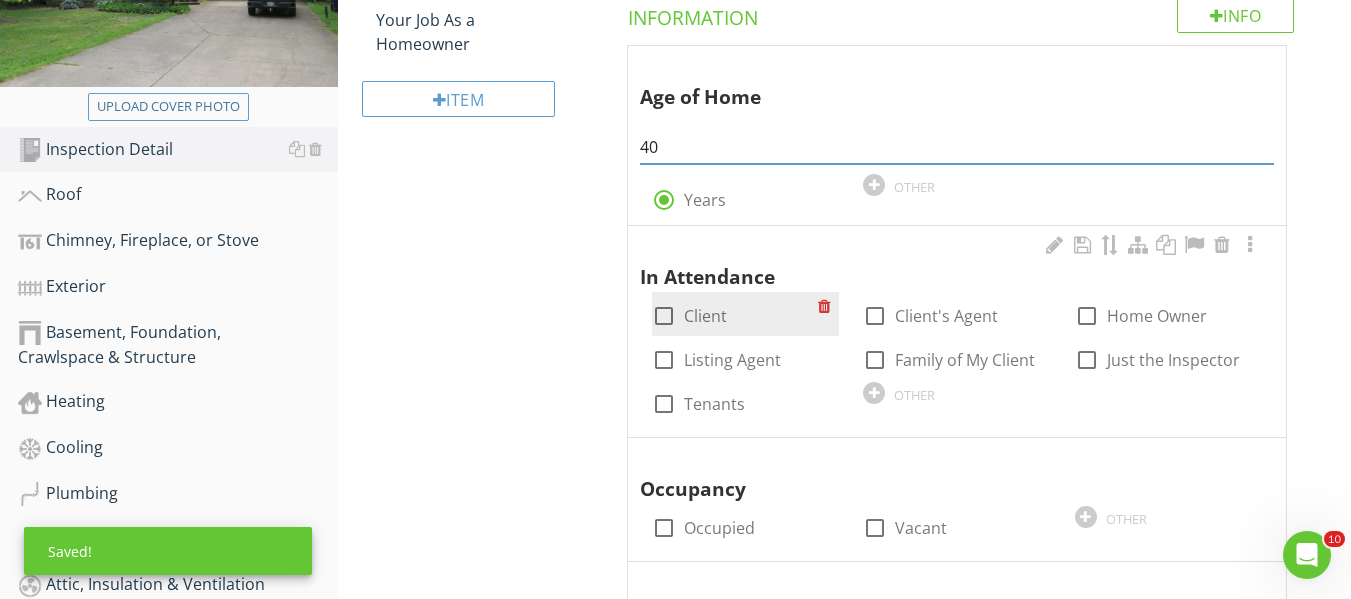 type on "40" 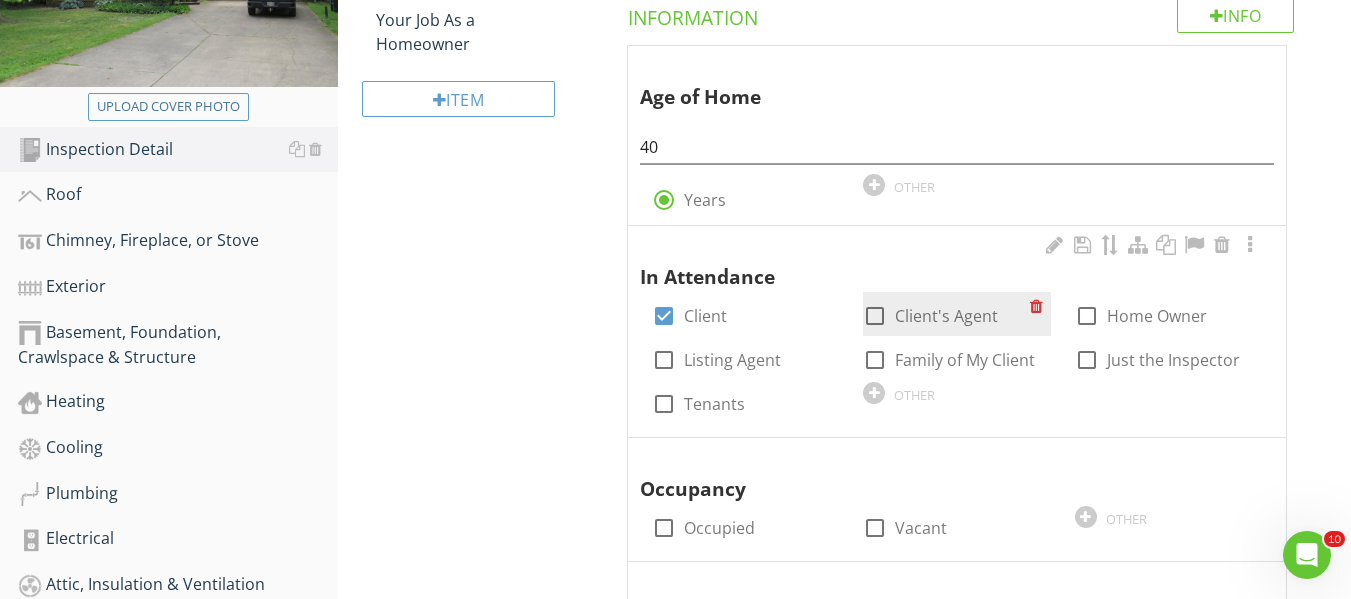 click at bounding box center (875, 316) 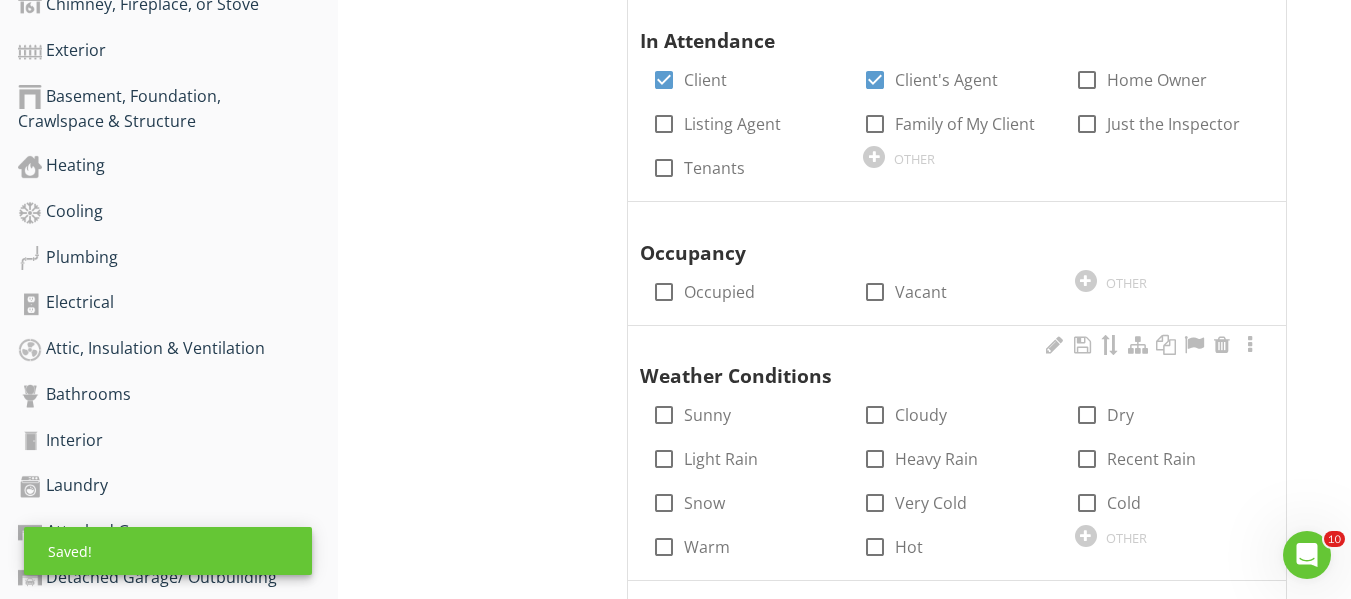scroll, scrollTop: 610, scrollLeft: 0, axis: vertical 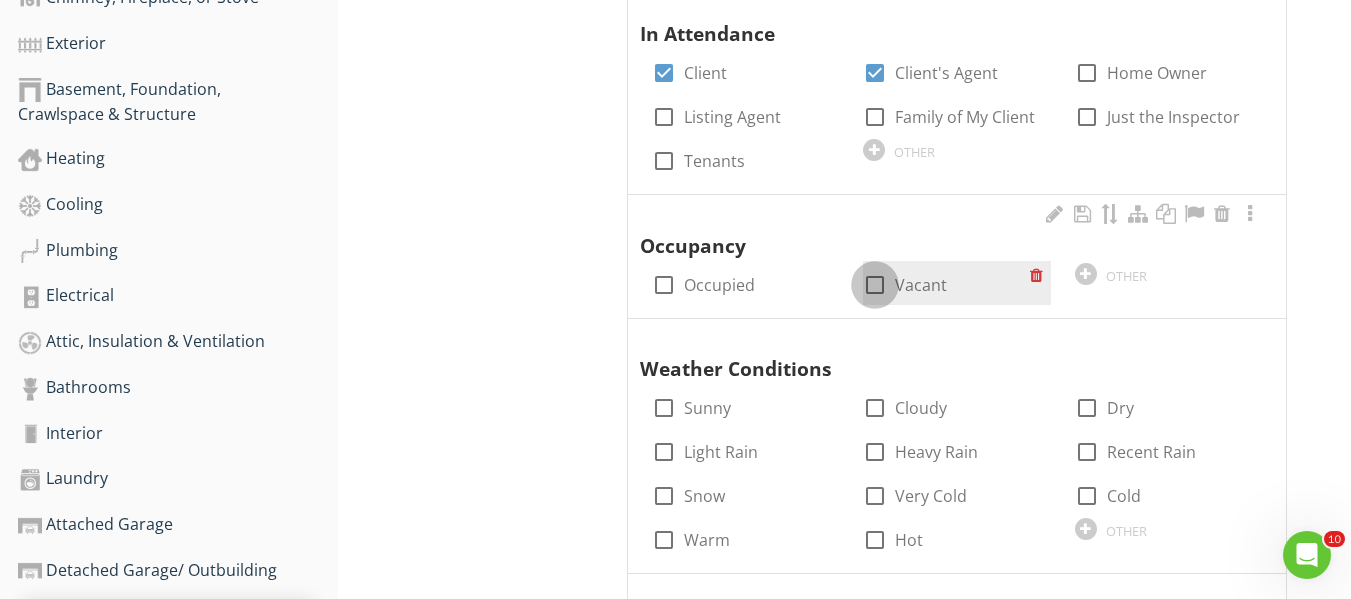 click at bounding box center [875, 285] 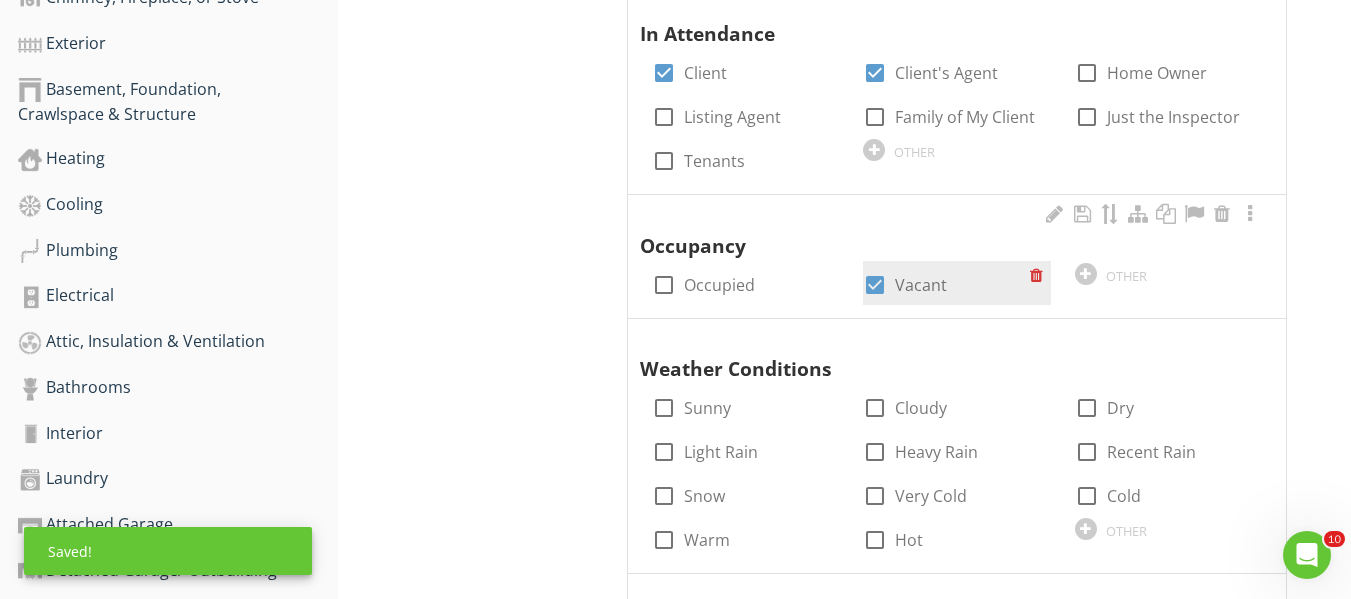 click at bounding box center (875, 285) 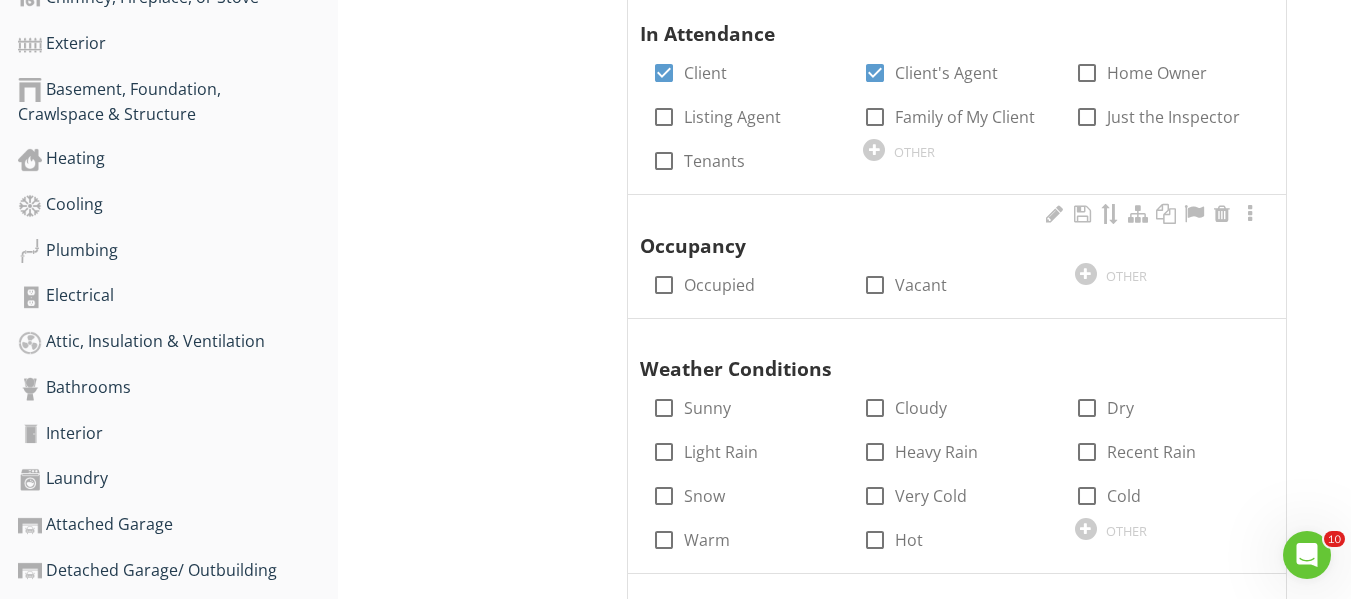 click at bounding box center [1086, 274] 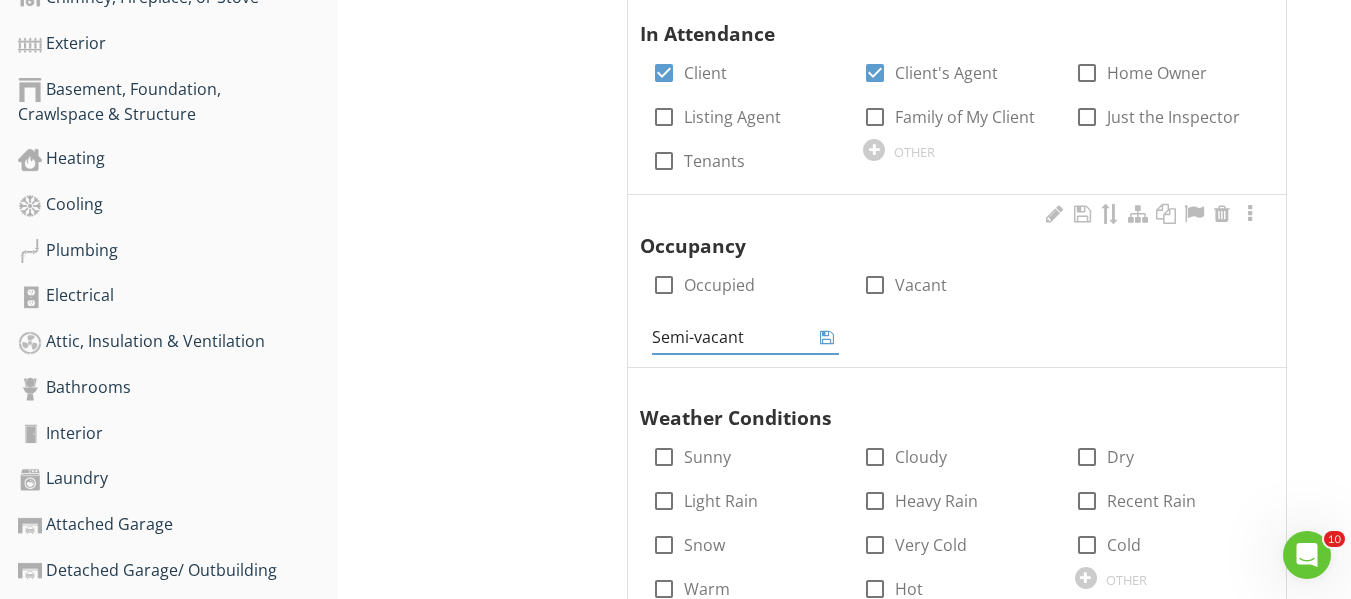type on "Semi-vacant" 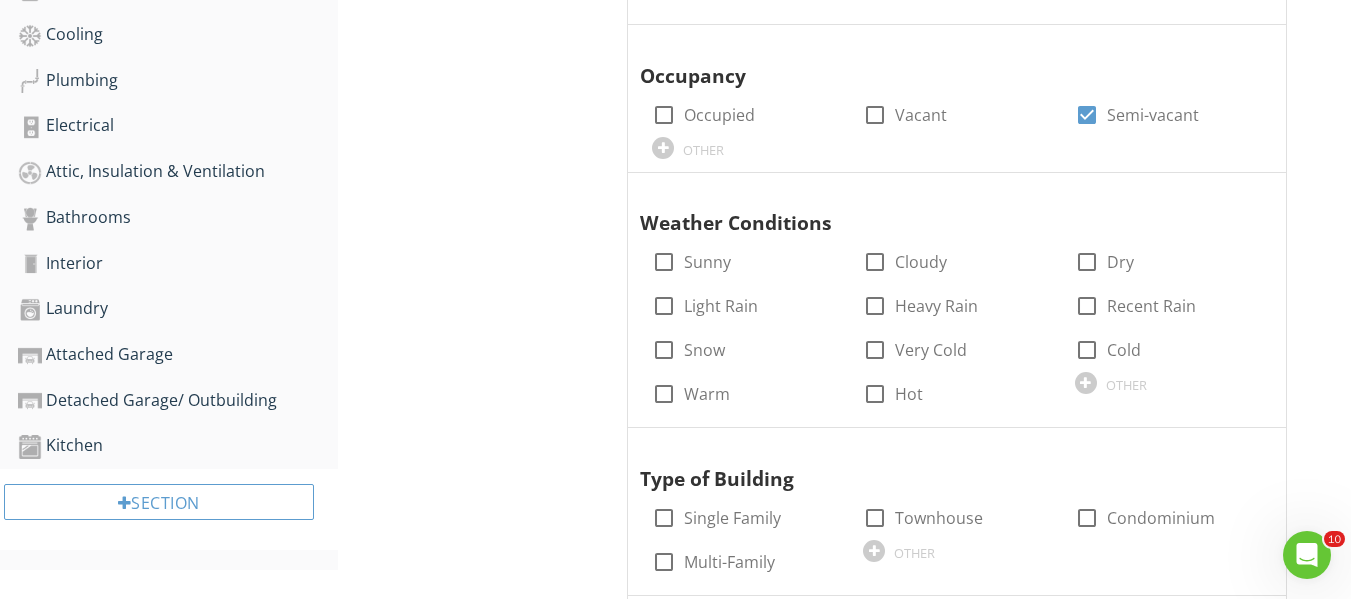 scroll, scrollTop: 791, scrollLeft: 0, axis: vertical 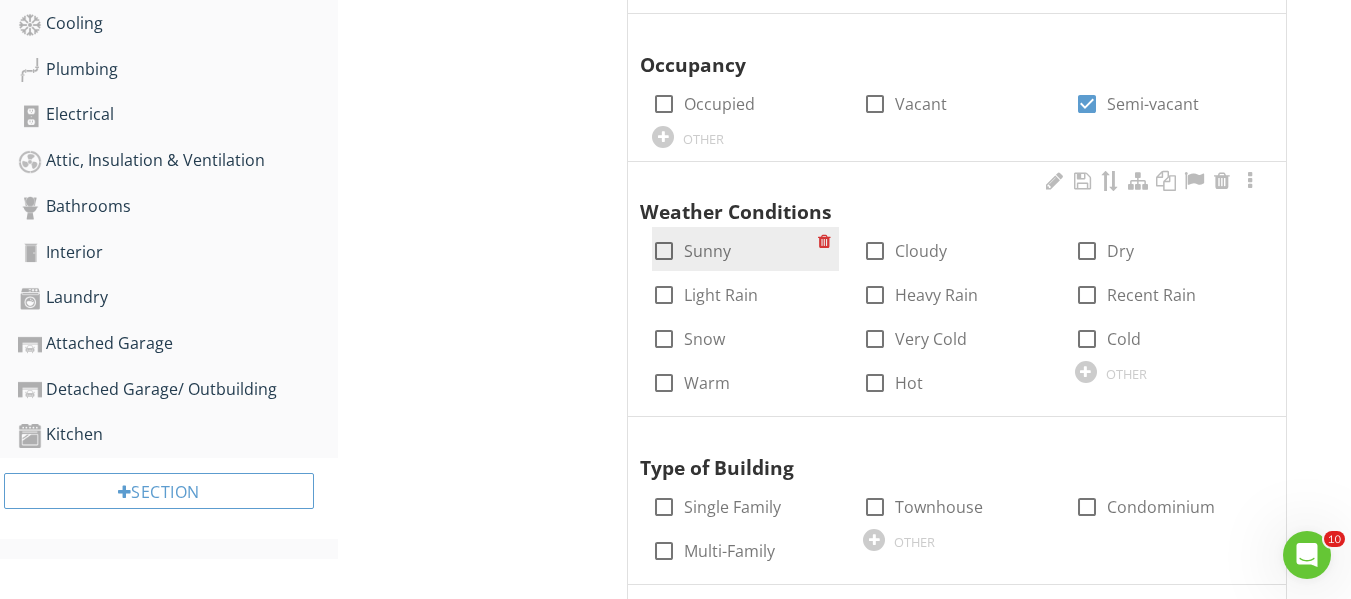 click at bounding box center (664, 251) 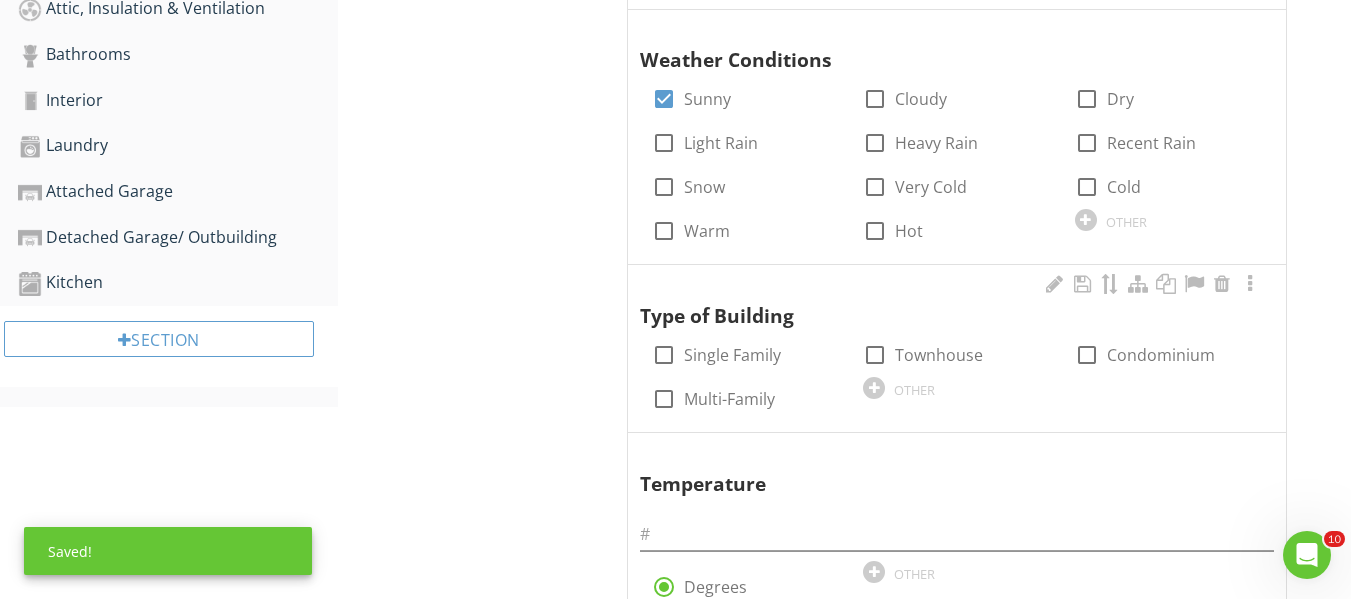 scroll, scrollTop: 954, scrollLeft: 0, axis: vertical 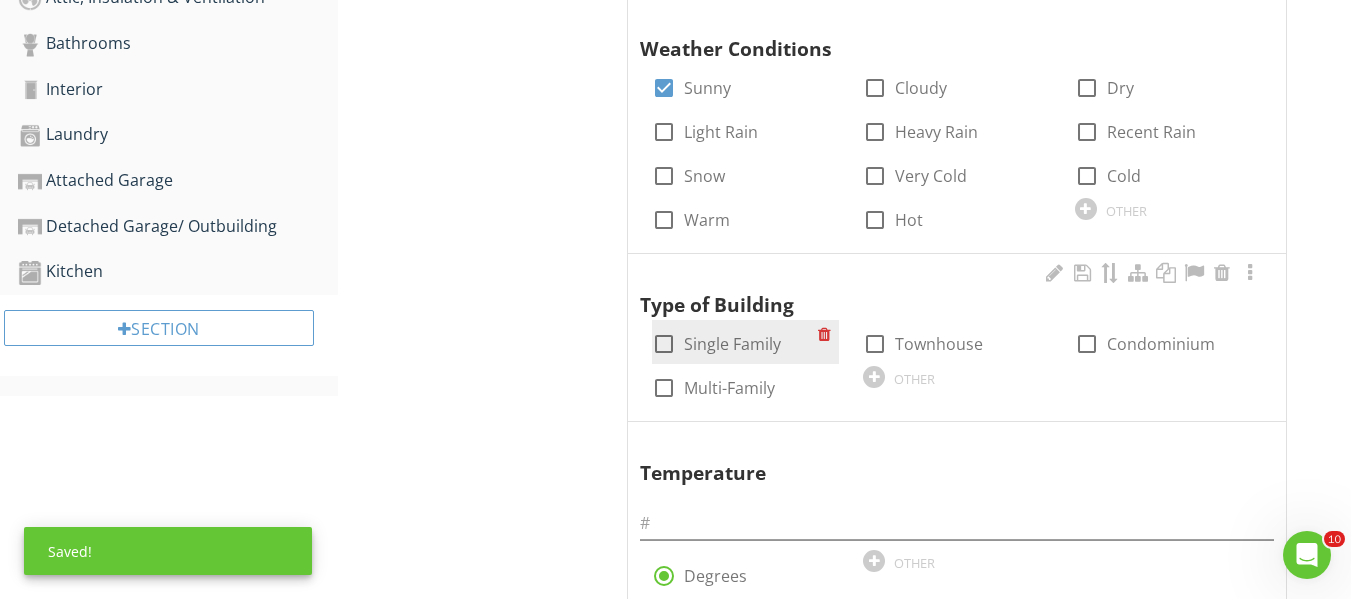 click at bounding box center [664, 344] 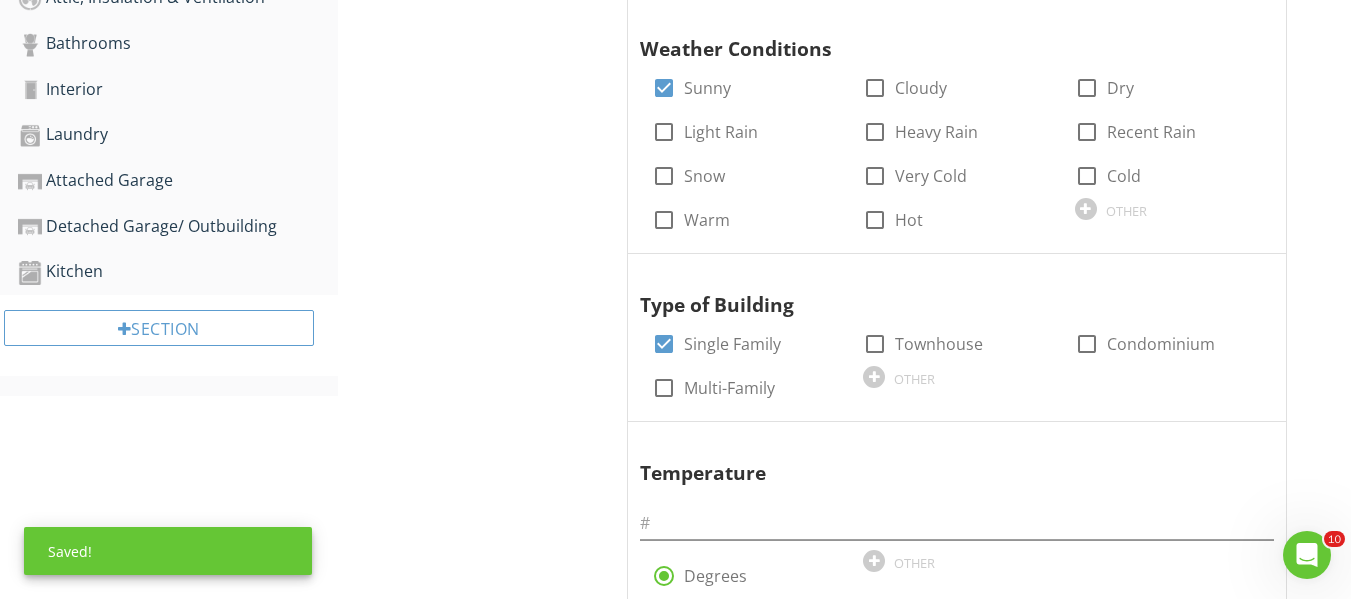 scroll, scrollTop: 1023, scrollLeft: 0, axis: vertical 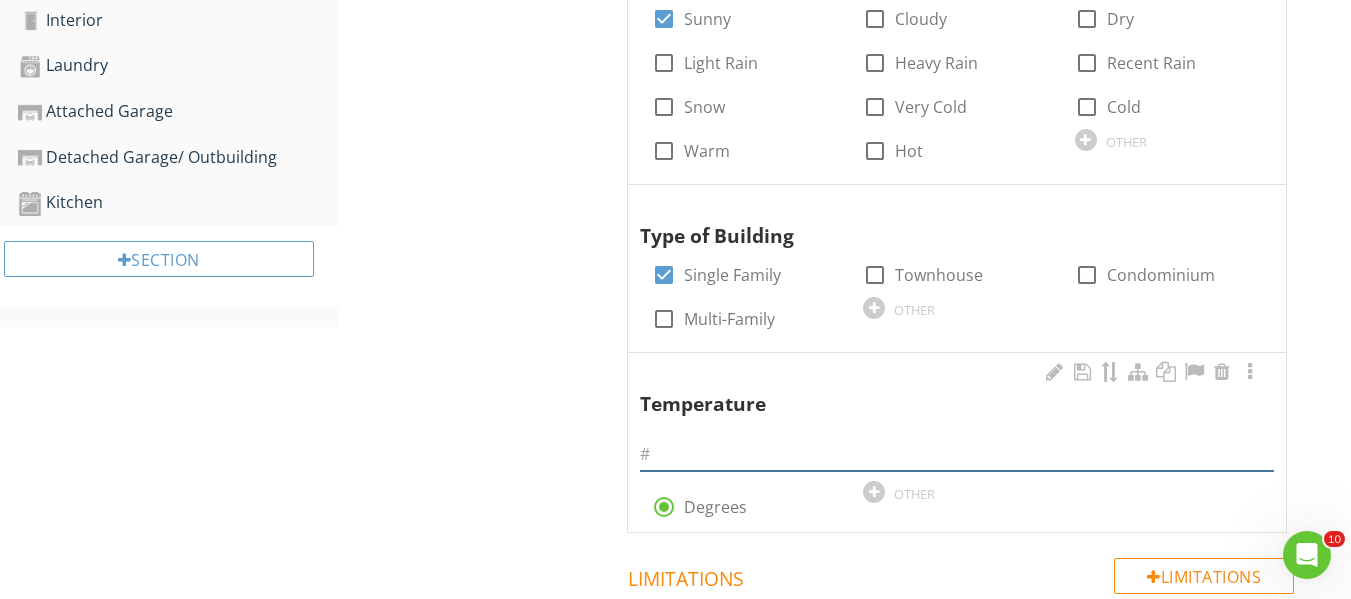 click at bounding box center (957, 454) 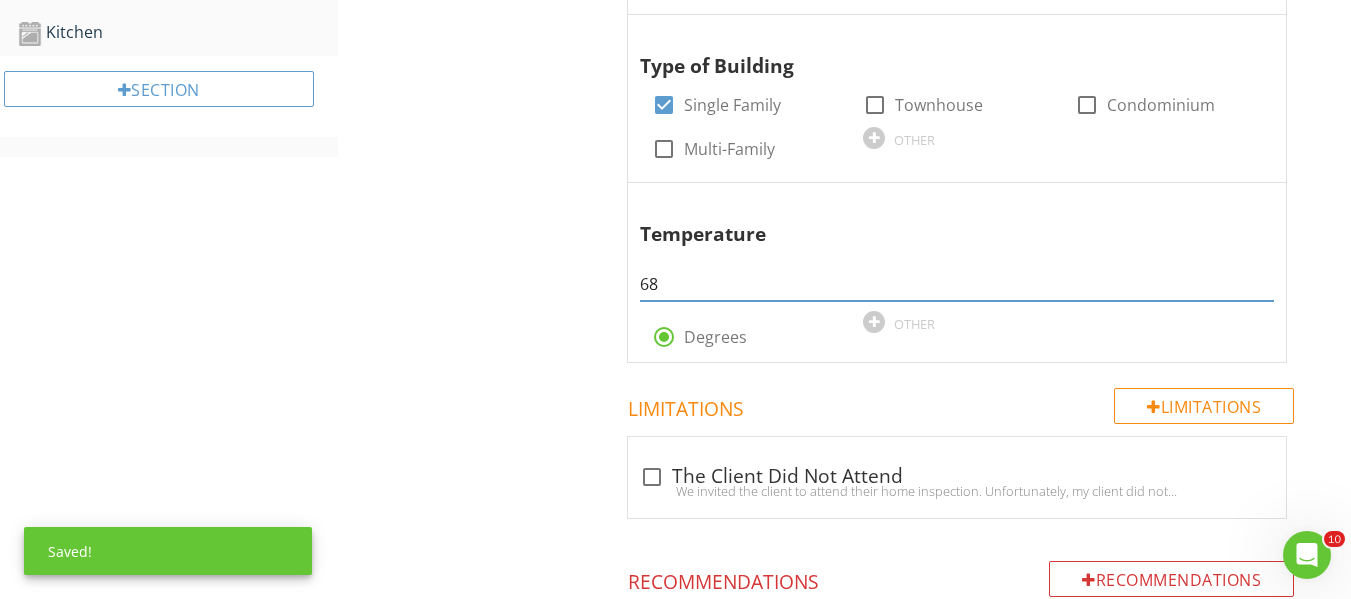 scroll, scrollTop: 1284, scrollLeft: 0, axis: vertical 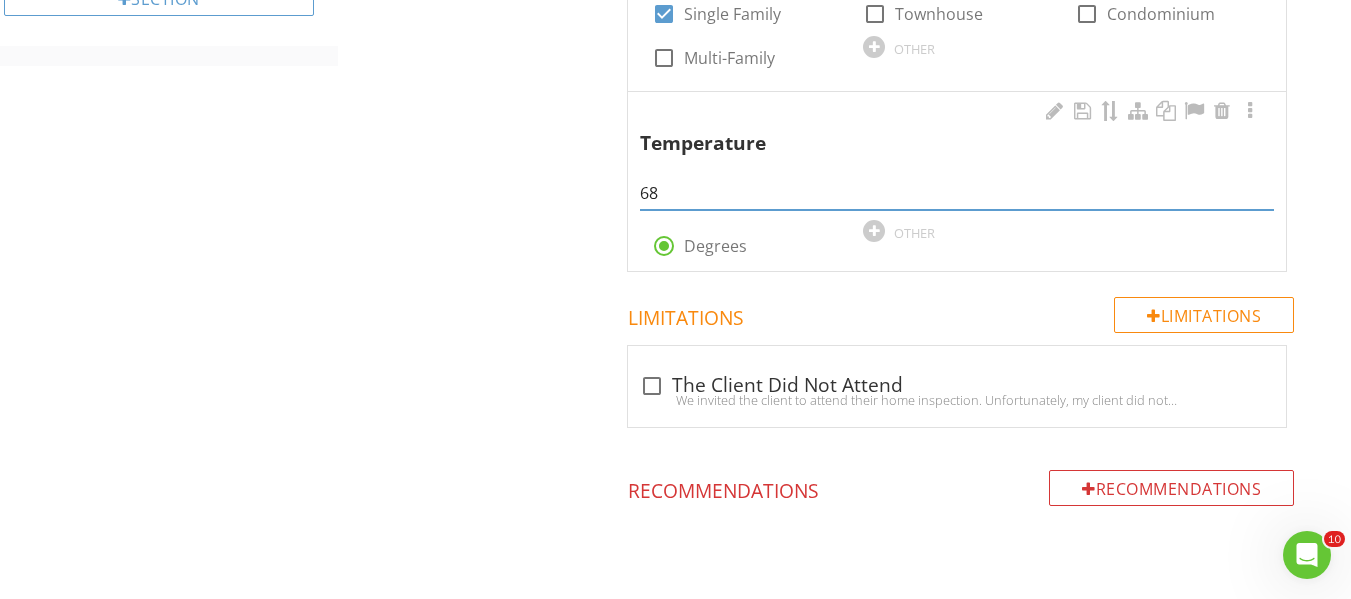 click on "68" at bounding box center (957, 193) 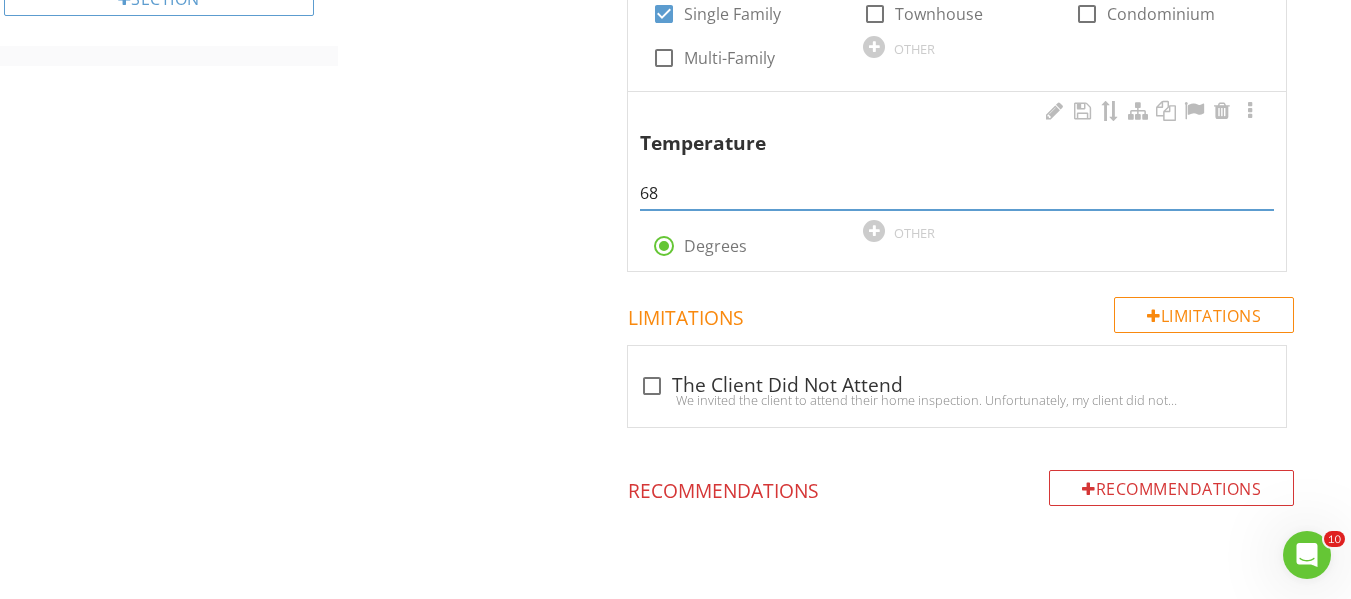type on "6" 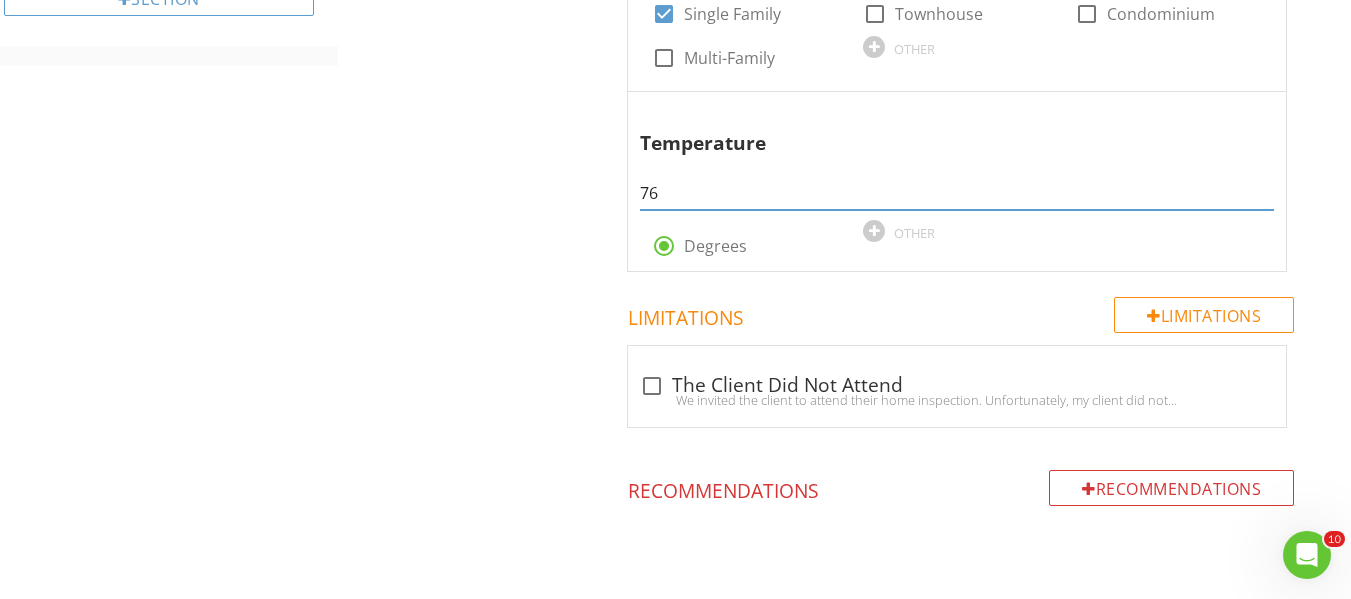 type on "76" 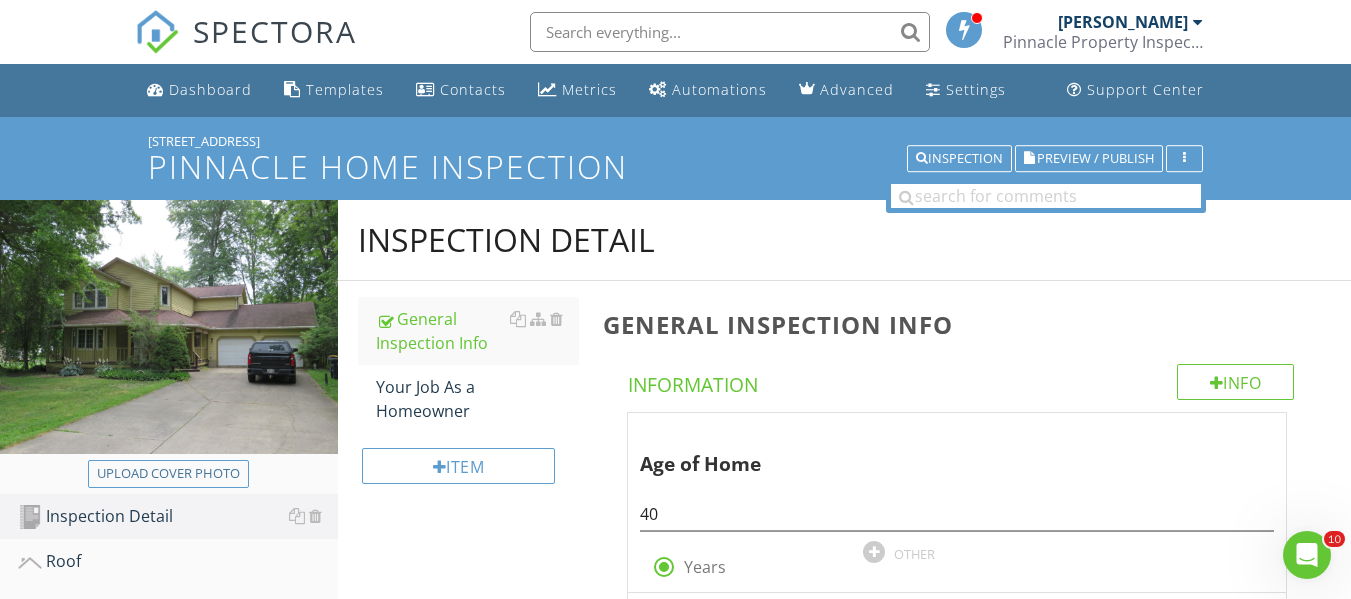 scroll, scrollTop: 124, scrollLeft: 0, axis: vertical 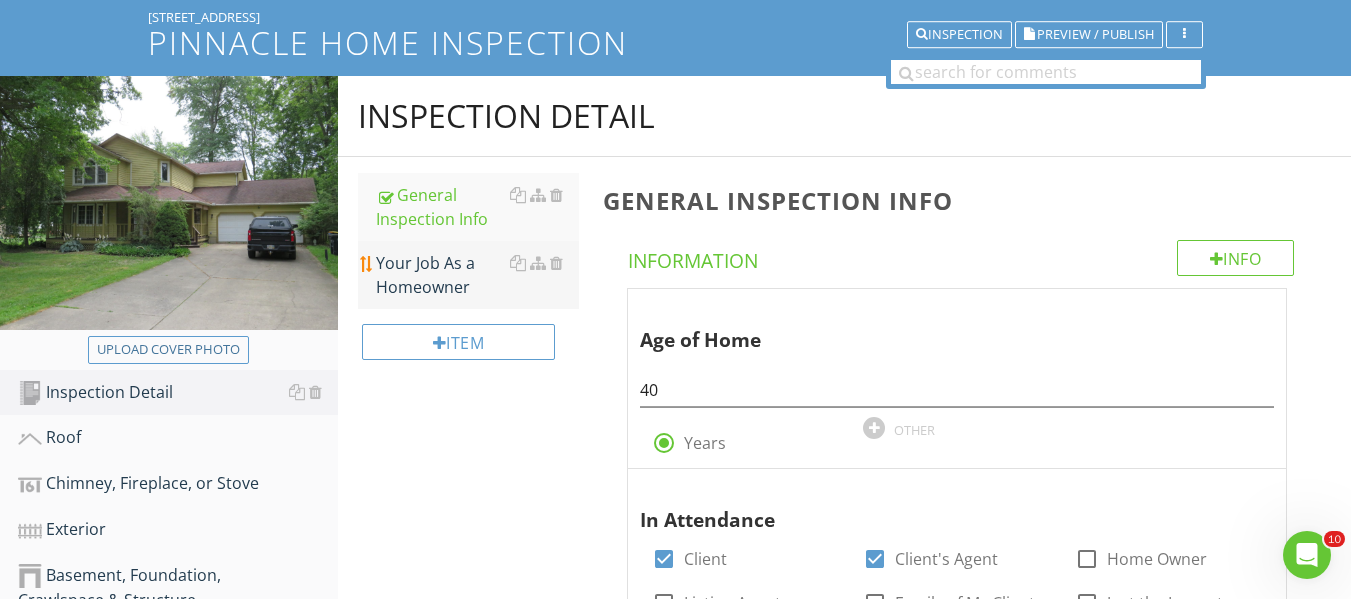 click on "Your Job As a Homeowner" at bounding box center (477, 275) 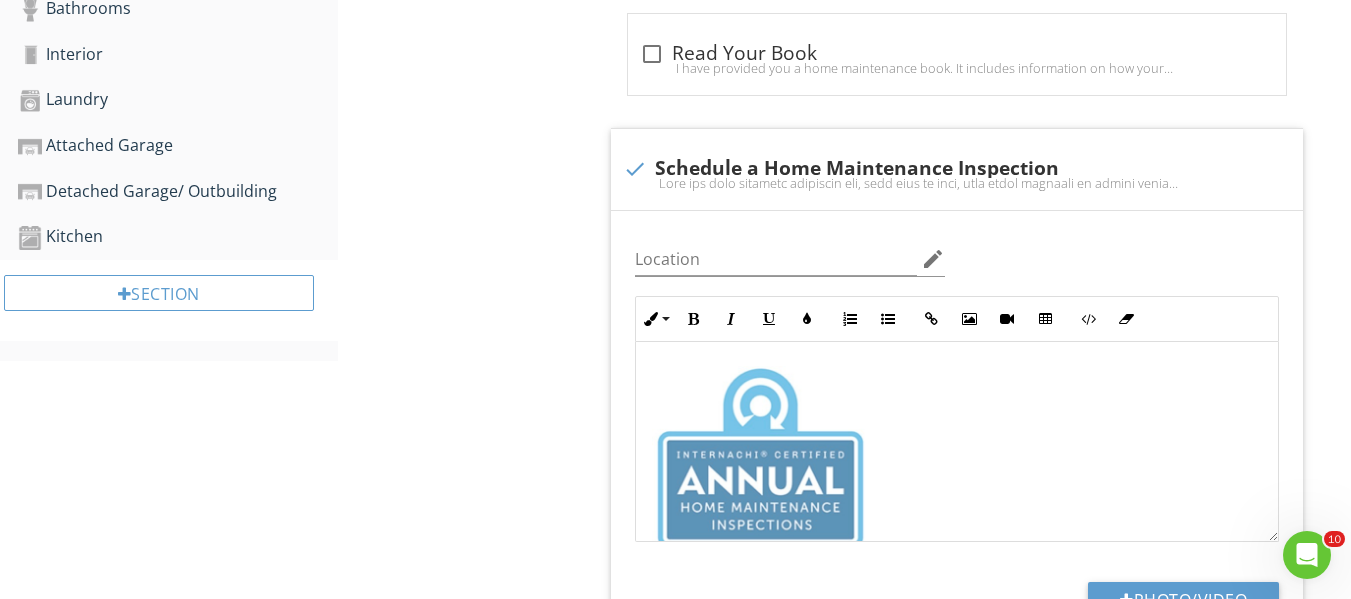 scroll, scrollTop: 997, scrollLeft: 0, axis: vertical 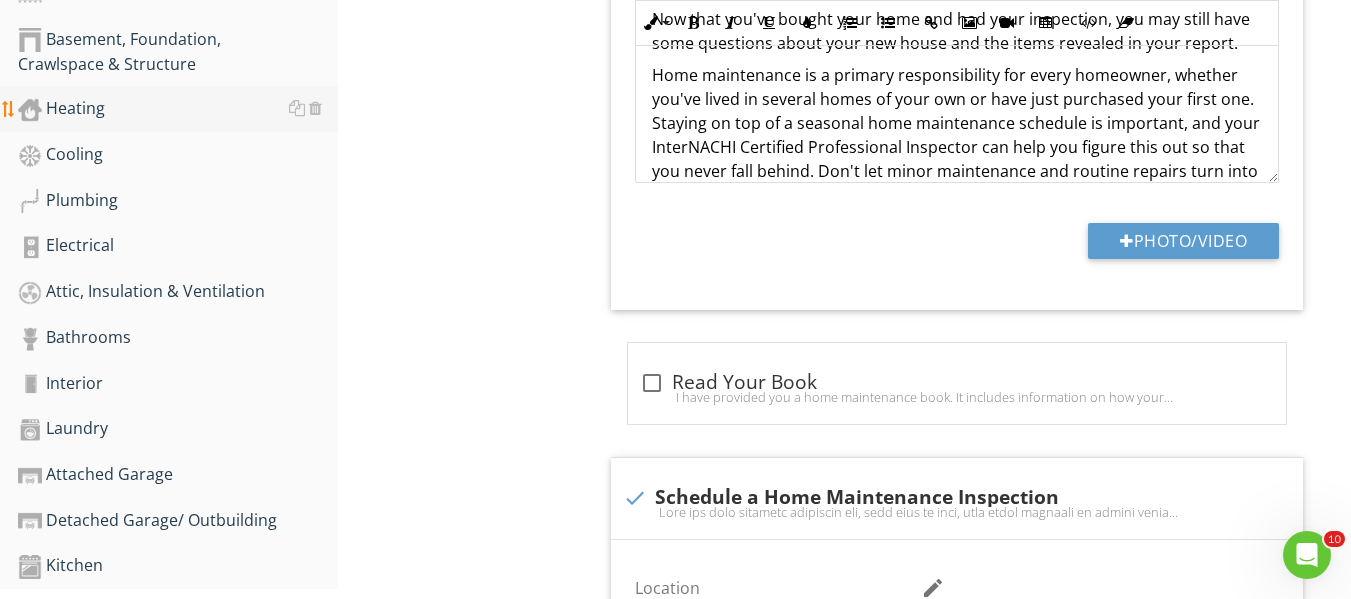 click on "Heating" at bounding box center (178, 109) 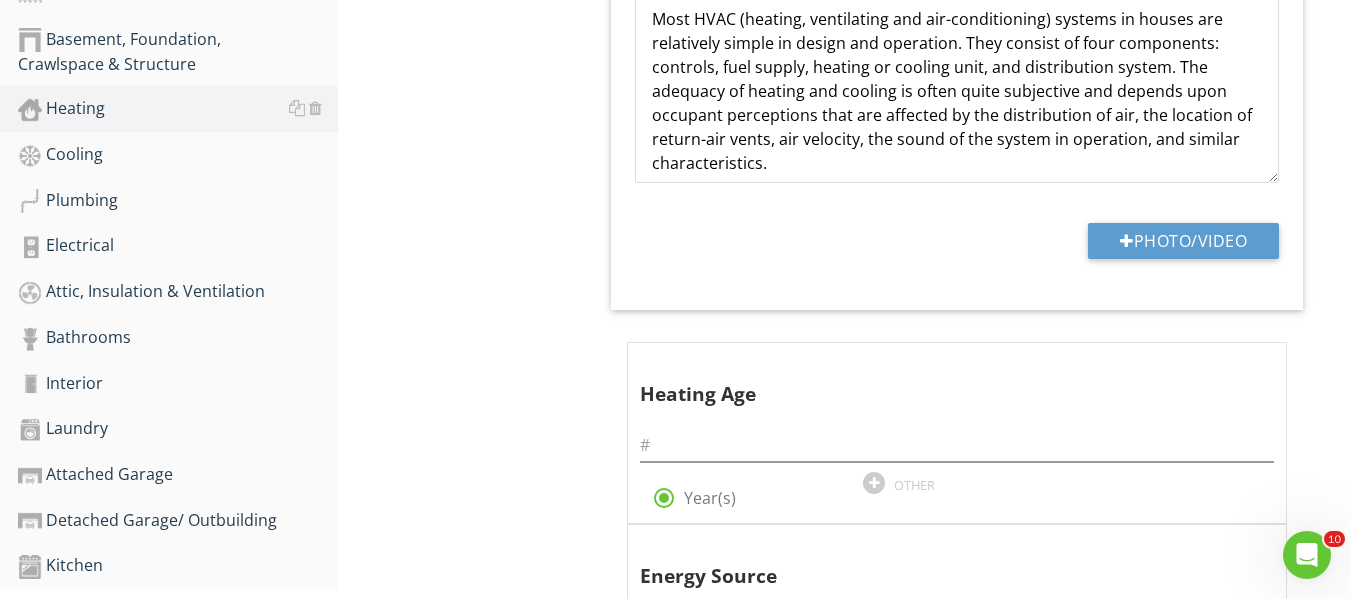 scroll, scrollTop: 691, scrollLeft: 0, axis: vertical 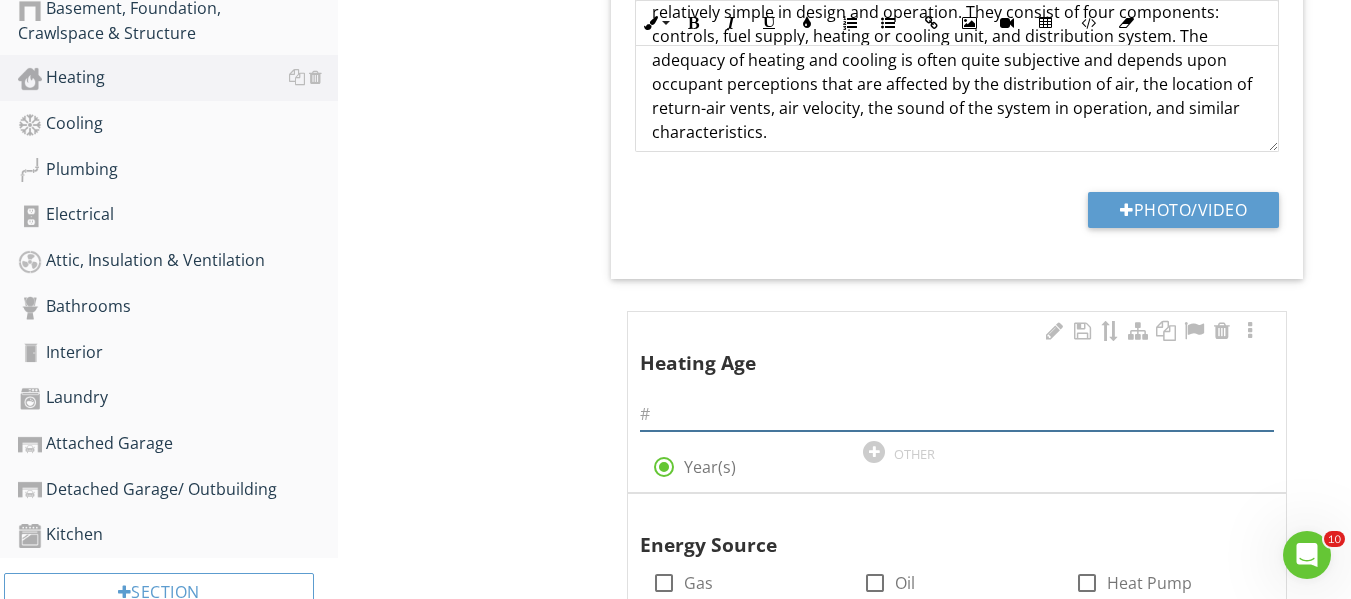 click at bounding box center (957, 414) 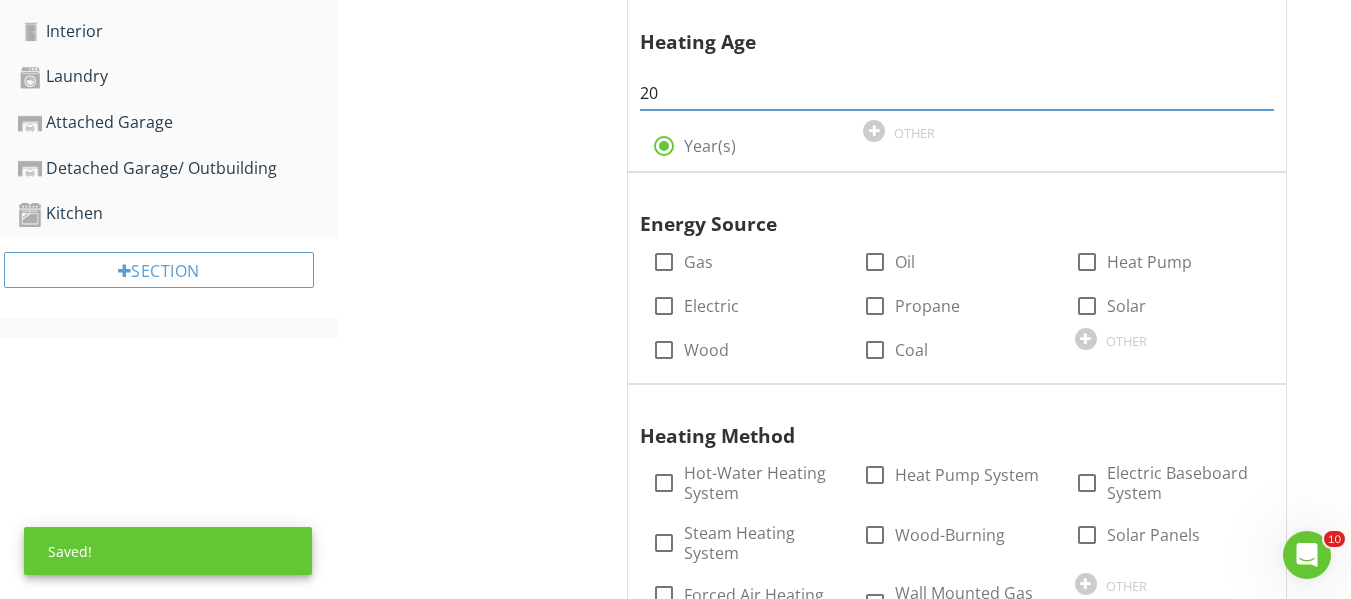 scroll, scrollTop: 1043, scrollLeft: 0, axis: vertical 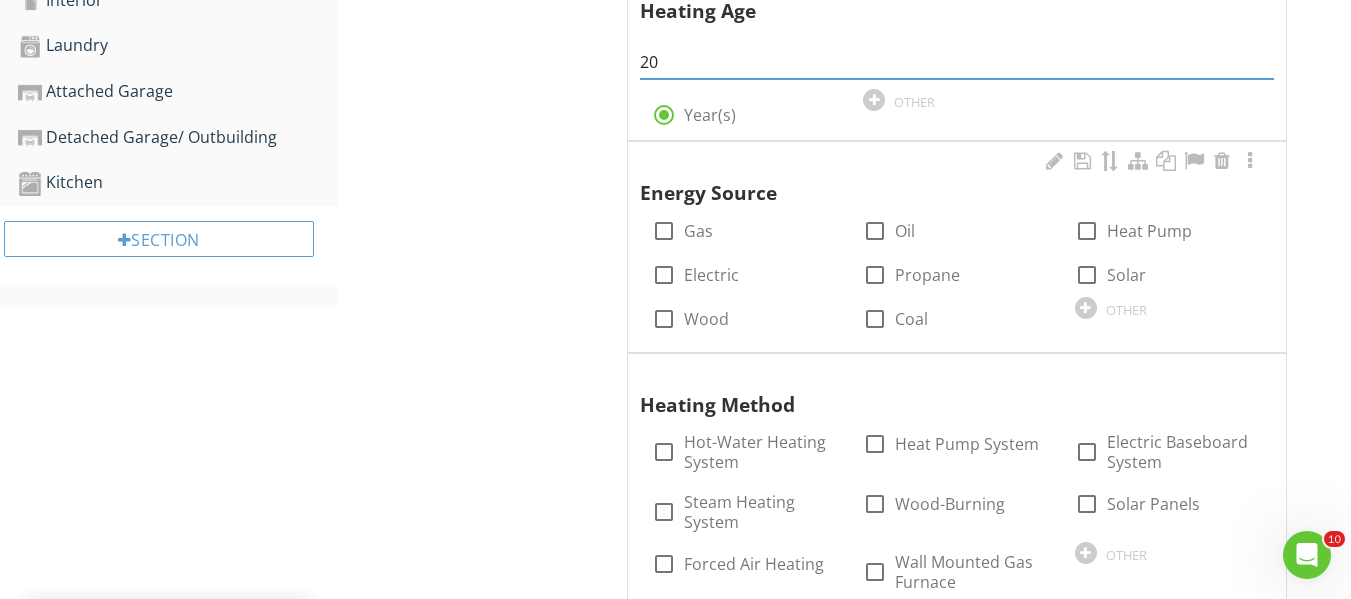 type on "20" 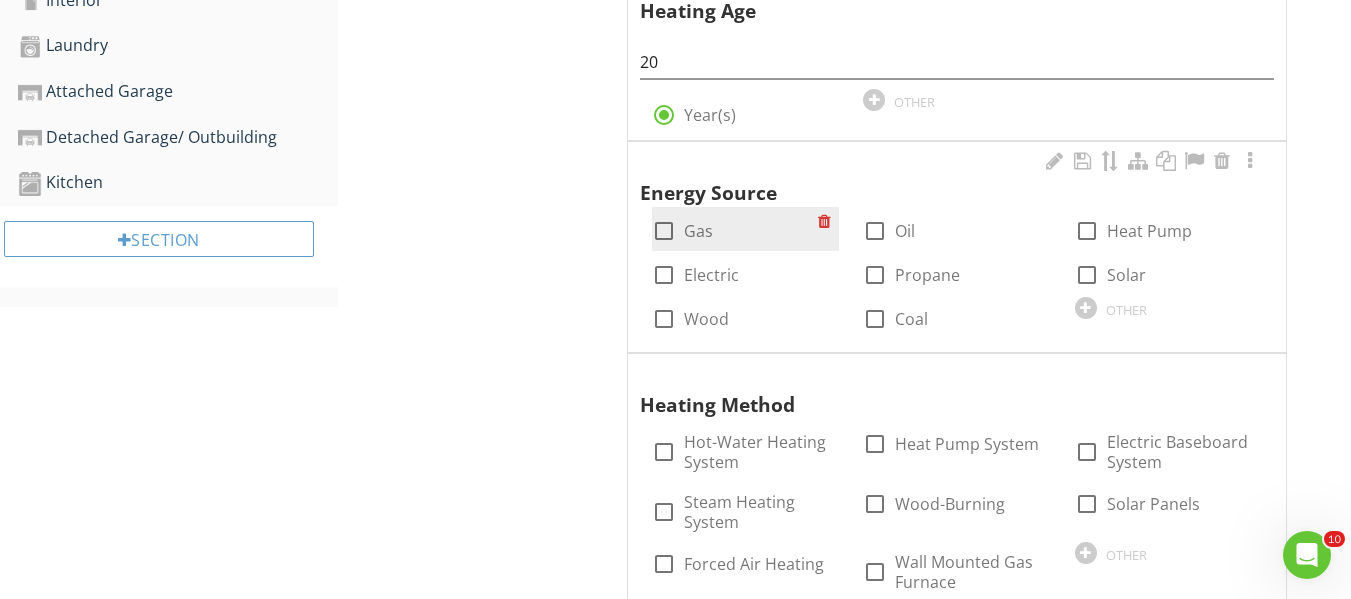 click on "Gas" at bounding box center (698, 231) 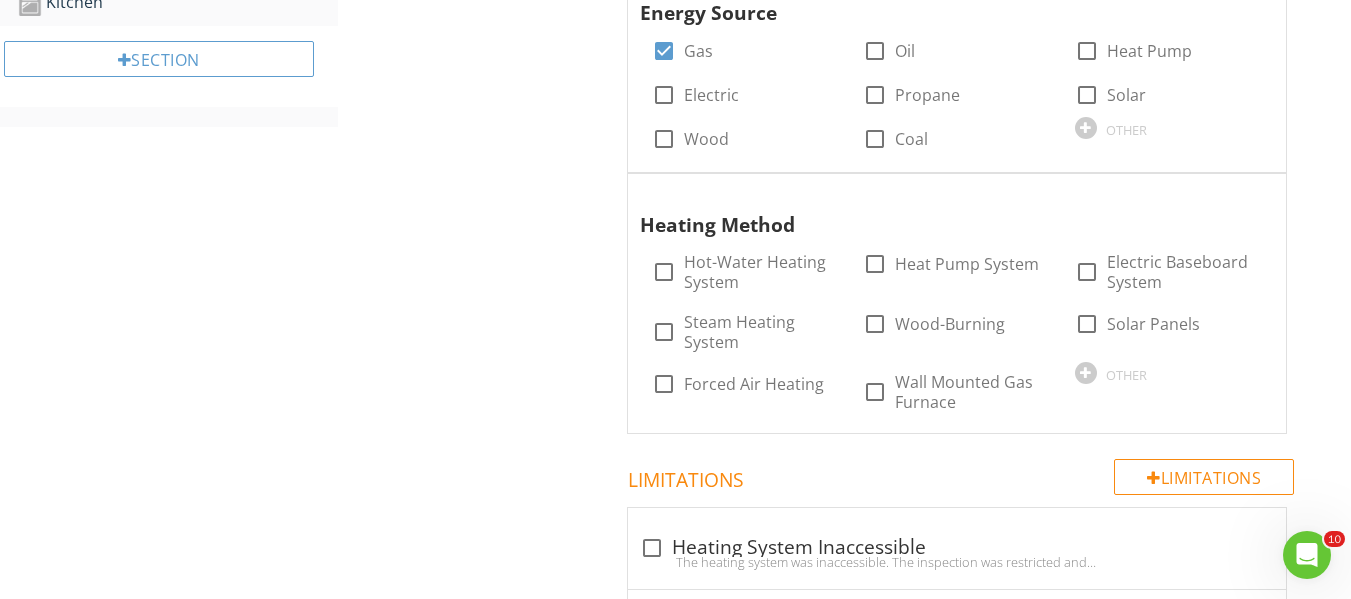 scroll, scrollTop: 1238, scrollLeft: 0, axis: vertical 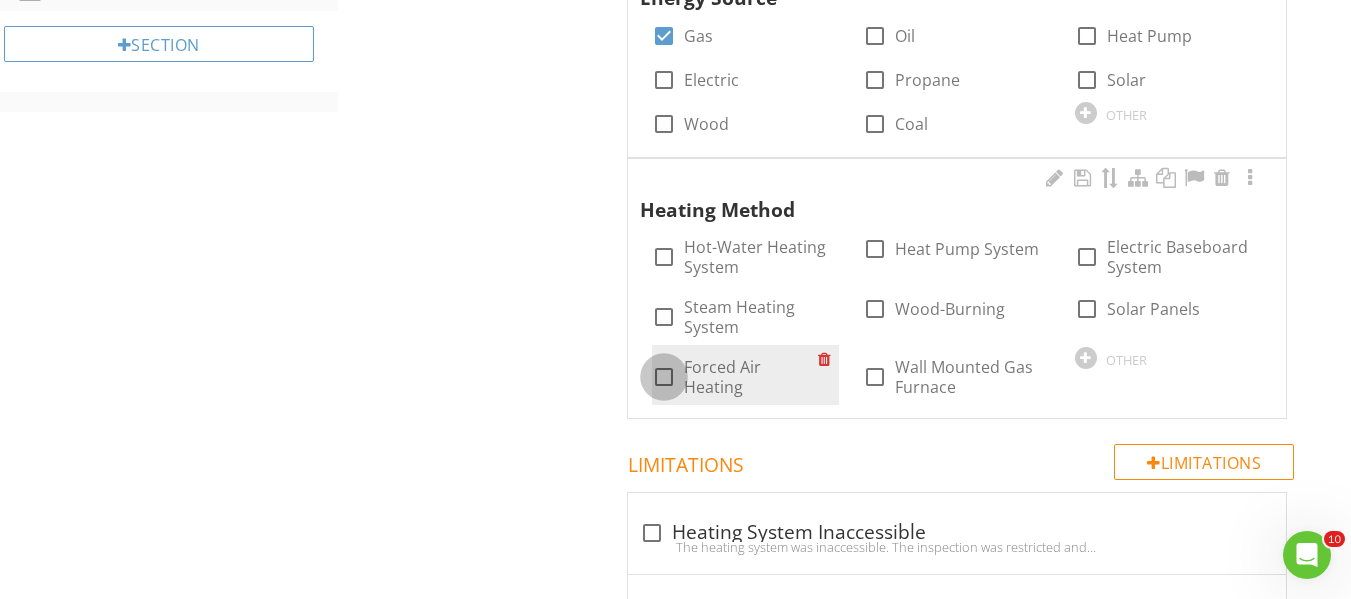 click at bounding box center [664, 377] 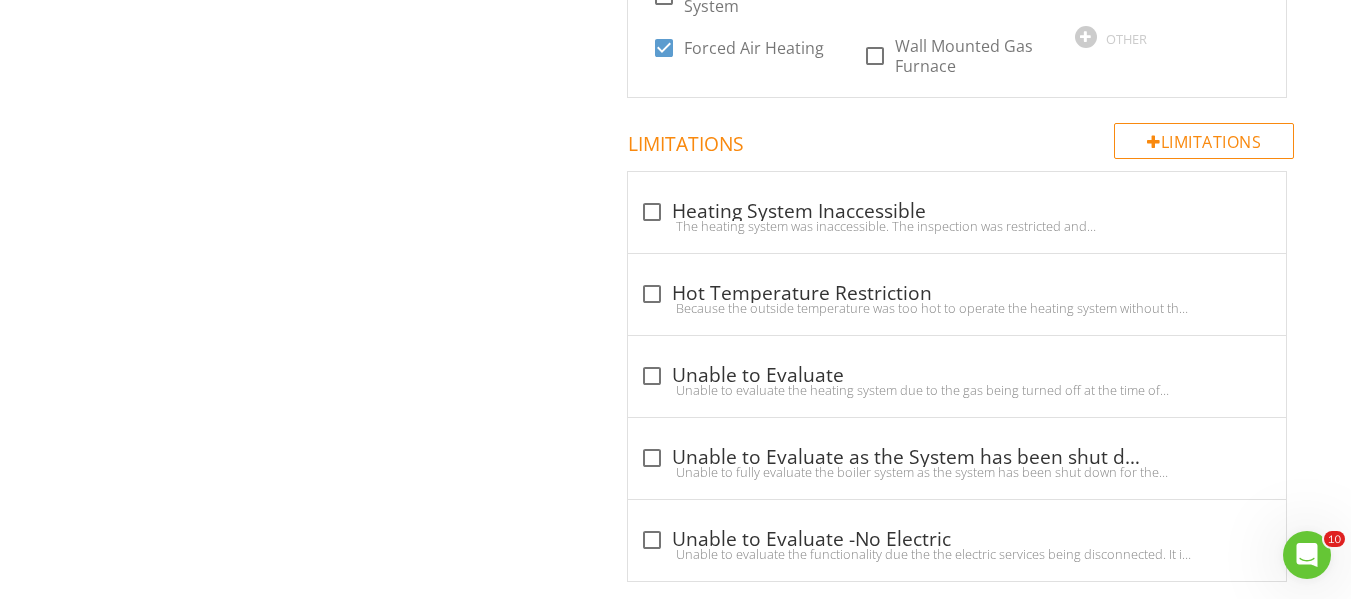 scroll, scrollTop: 1582, scrollLeft: 0, axis: vertical 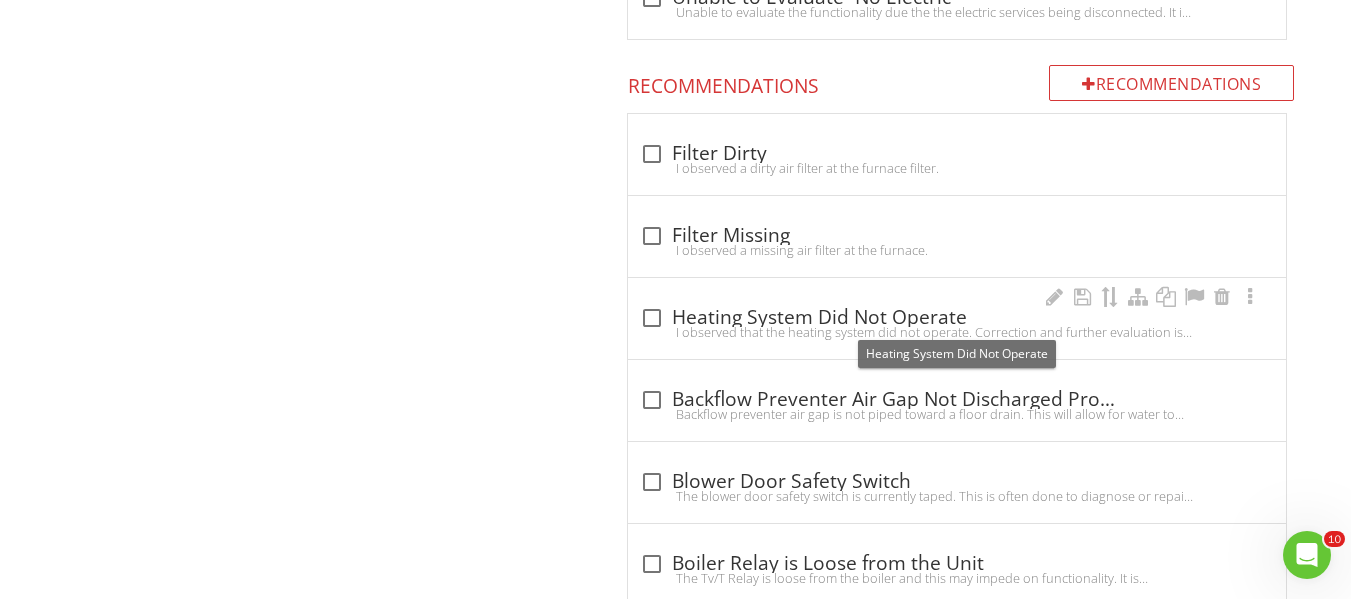 click at bounding box center (652, 318) 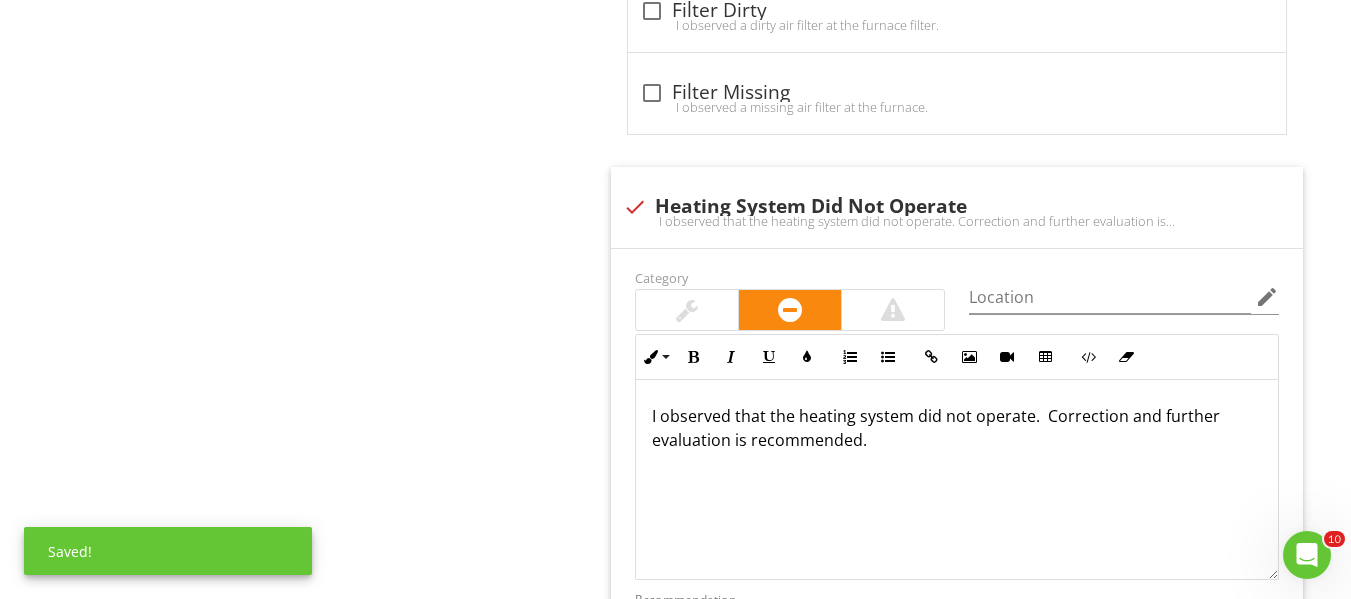 scroll, scrollTop: 2270, scrollLeft: 0, axis: vertical 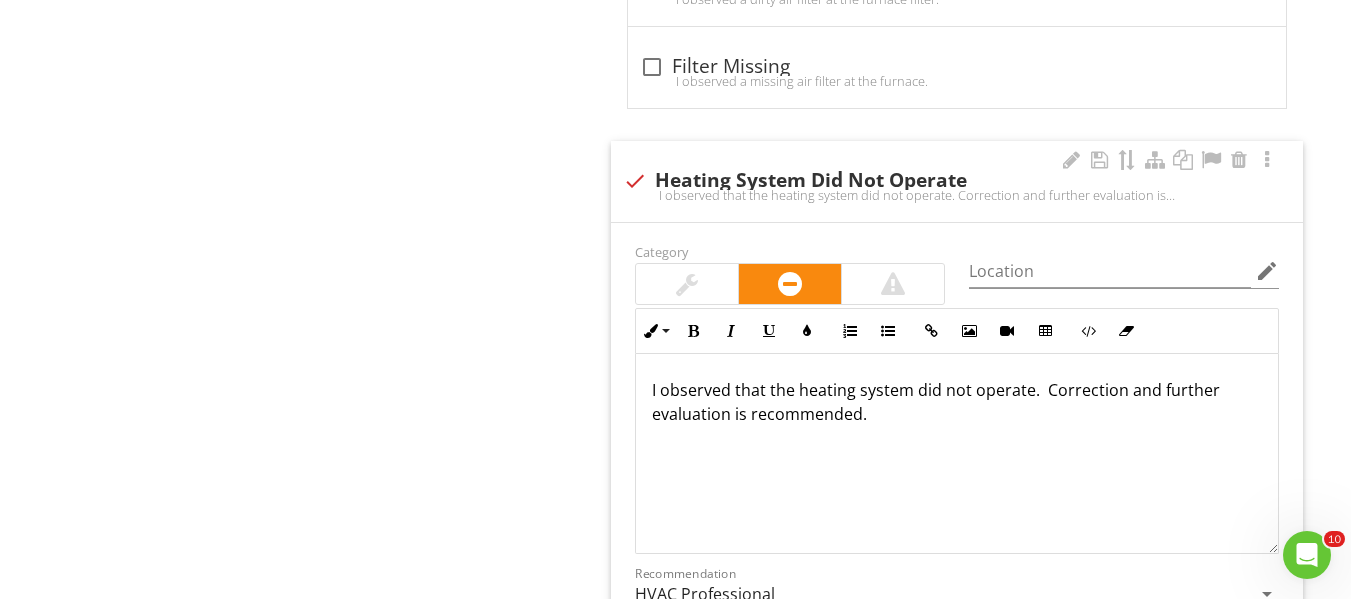 click at bounding box center [635, 181] 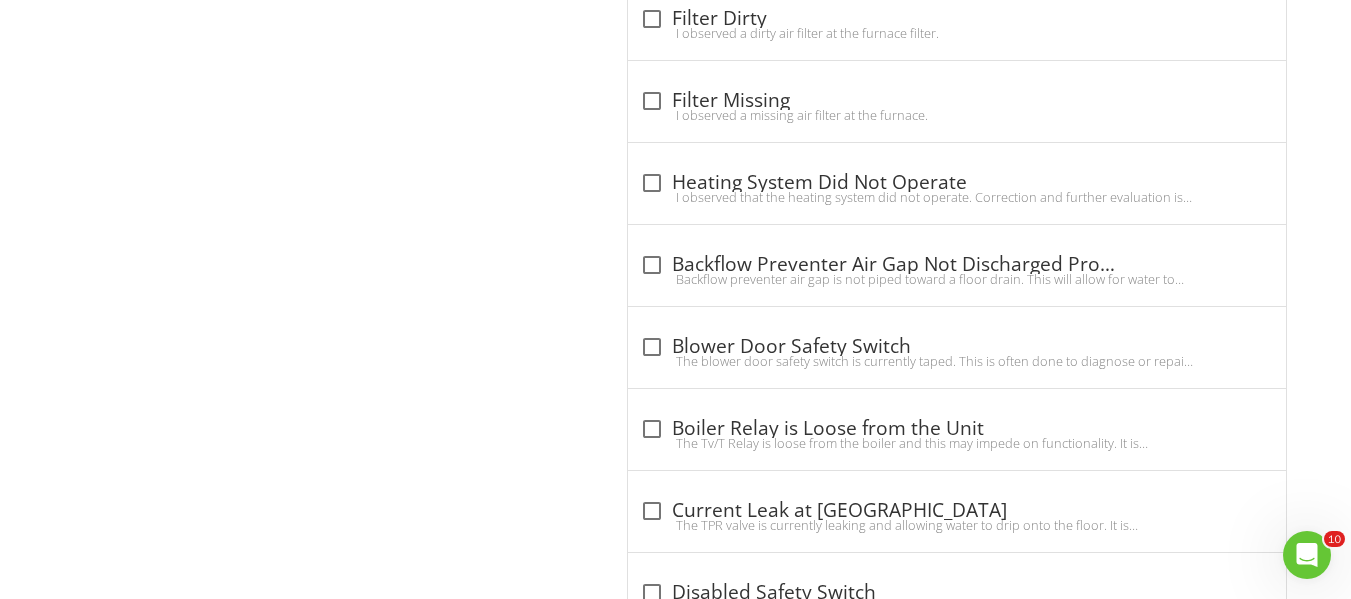 scroll, scrollTop: 2198, scrollLeft: 0, axis: vertical 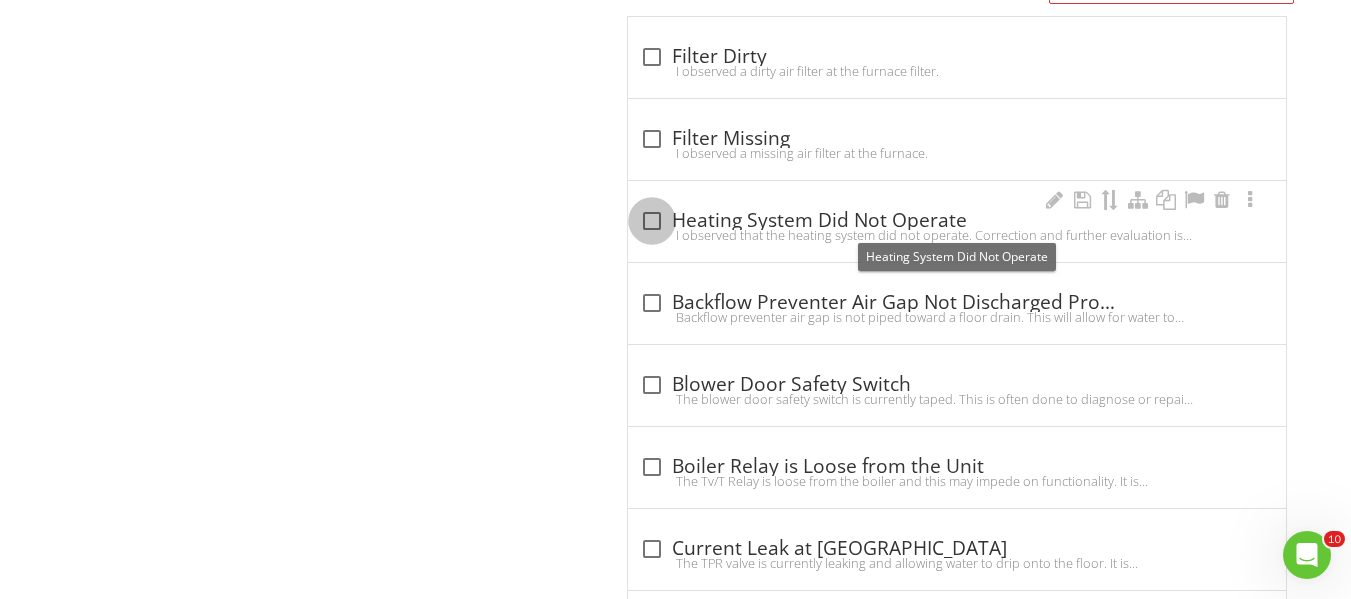 click at bounding box center (652, 221) 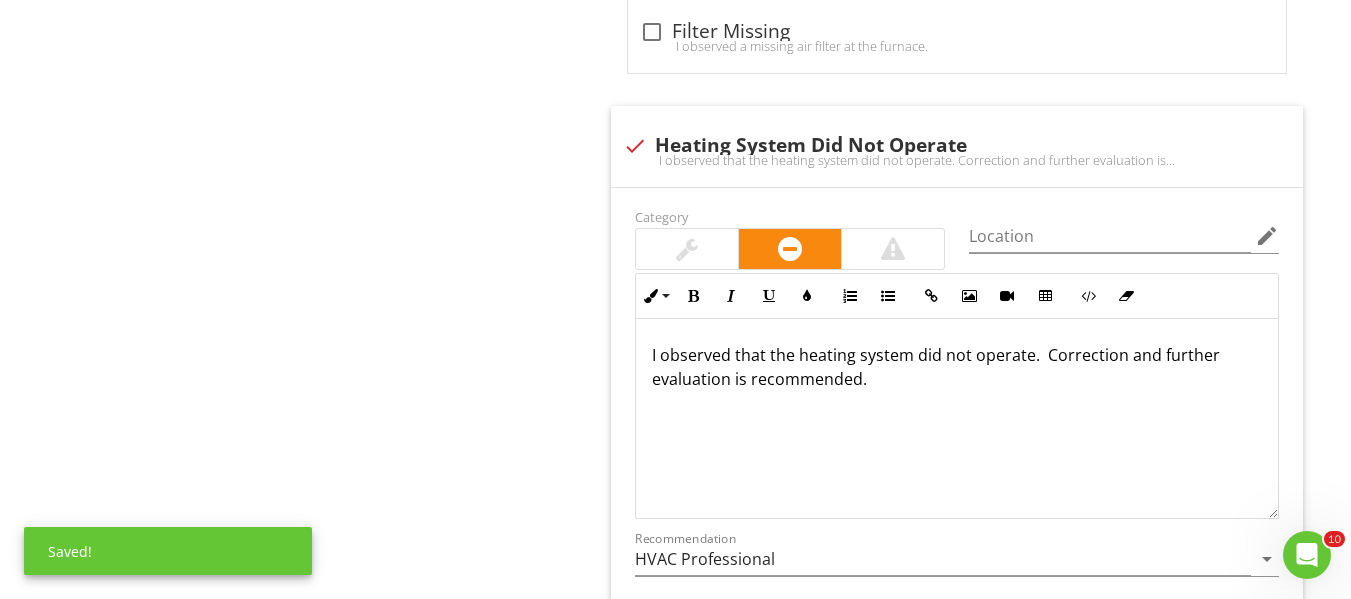 scroll, scrollTop: 2314, scrollLeft: 0, axis: vertical 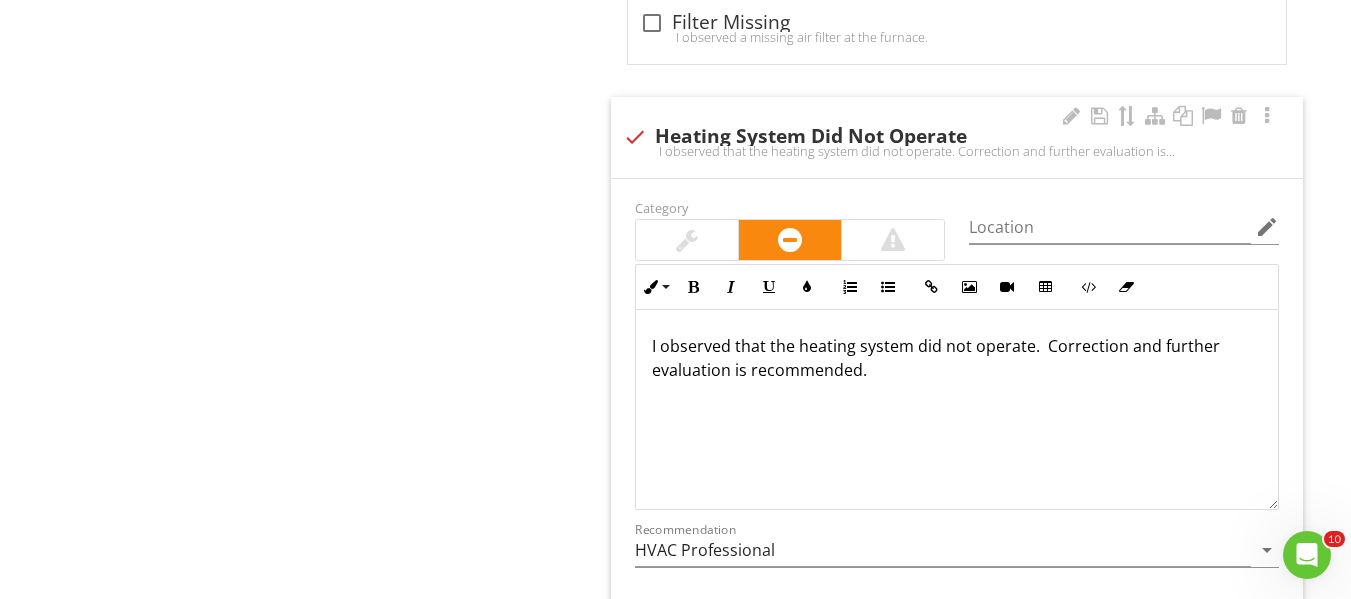click on "I observed that the heating system did not operate.  Correction and further evaluation is recommended." at bounding box center [957, 358] 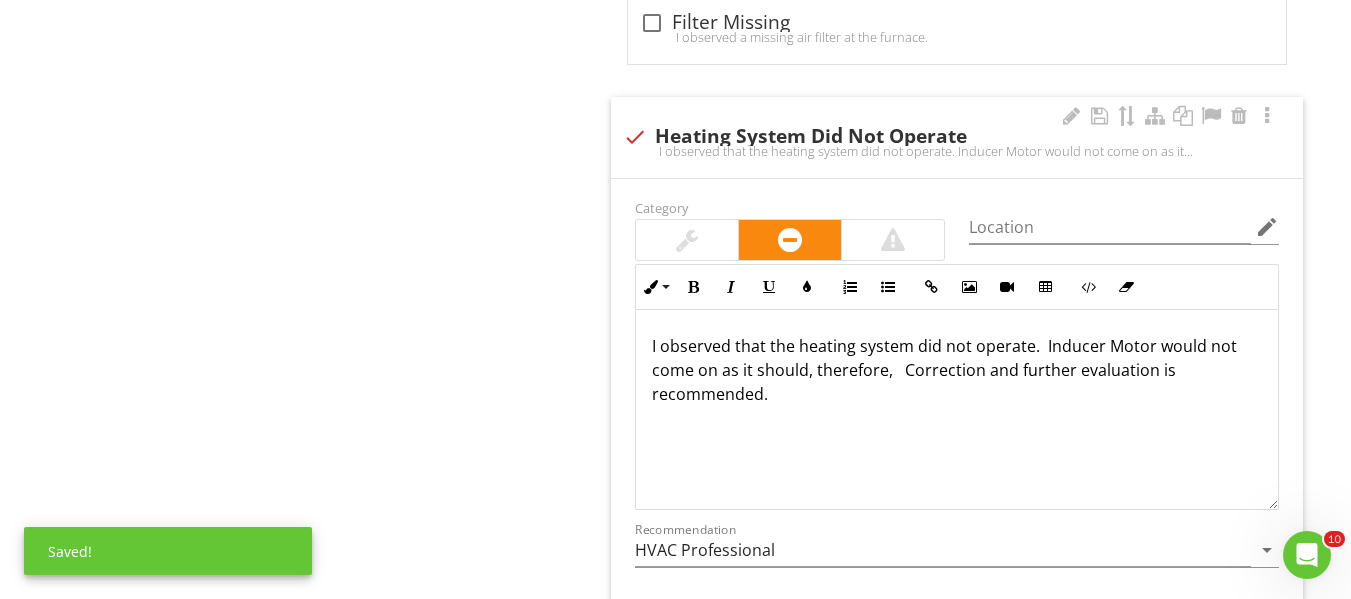 click on "I observed that the heating system did not operate.  Inducer Motor would not come on as it should, therefore,   Correction and further evaluation is recommended." at bounding box center (957, 370) 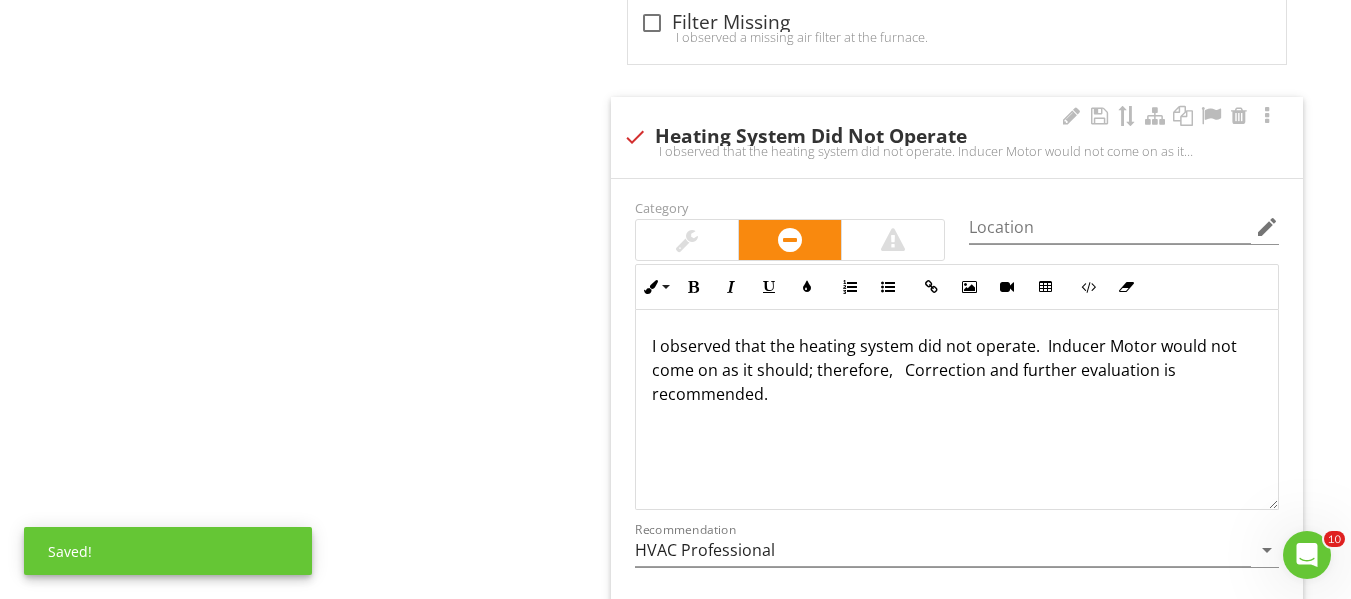 click on "I observed that the heating system did not operate.  Inducer Motor would not come on as it should; therefore,   Correction and further evaluation is recommended." at bounding box center [957, 370] 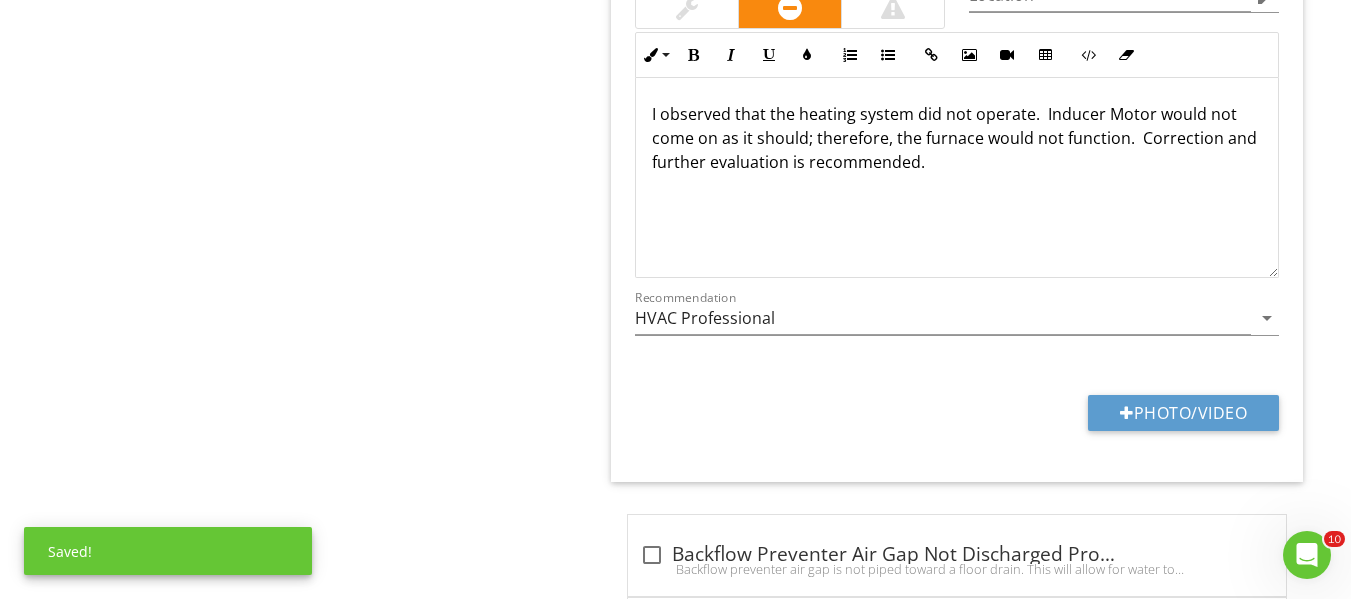 scroll, scrollTop: 2563, scrollLeft: 0, axis: vertical 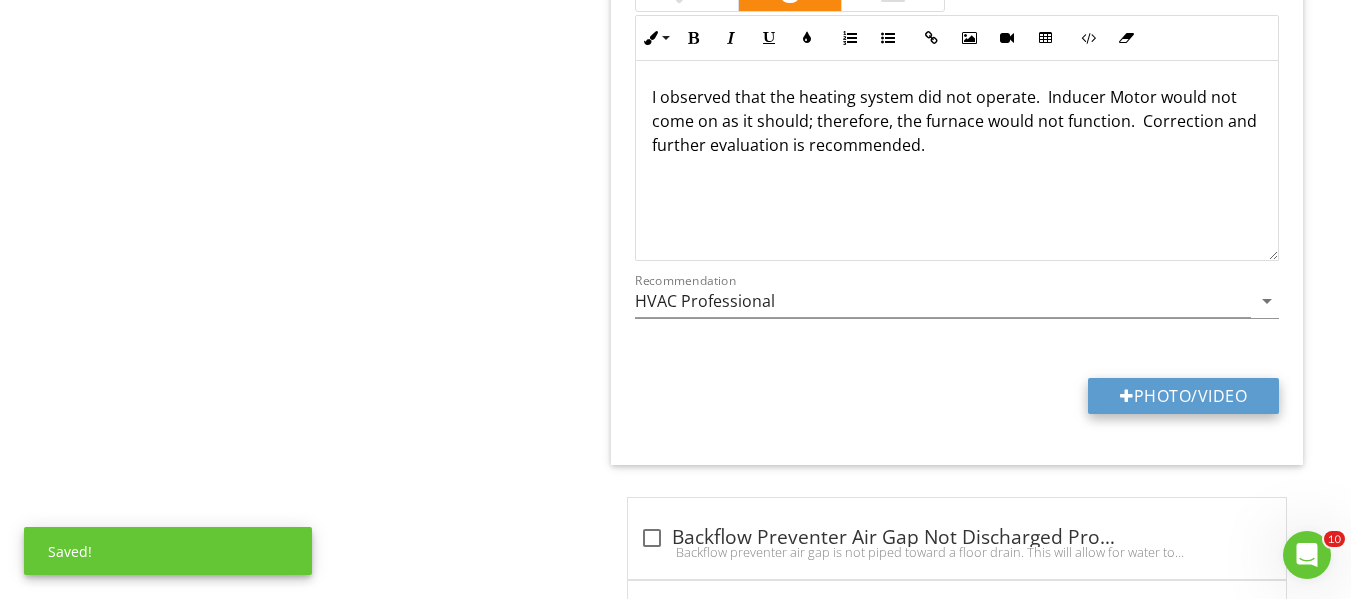 click on "Photo/Video" at bounding box center [1183, 396] 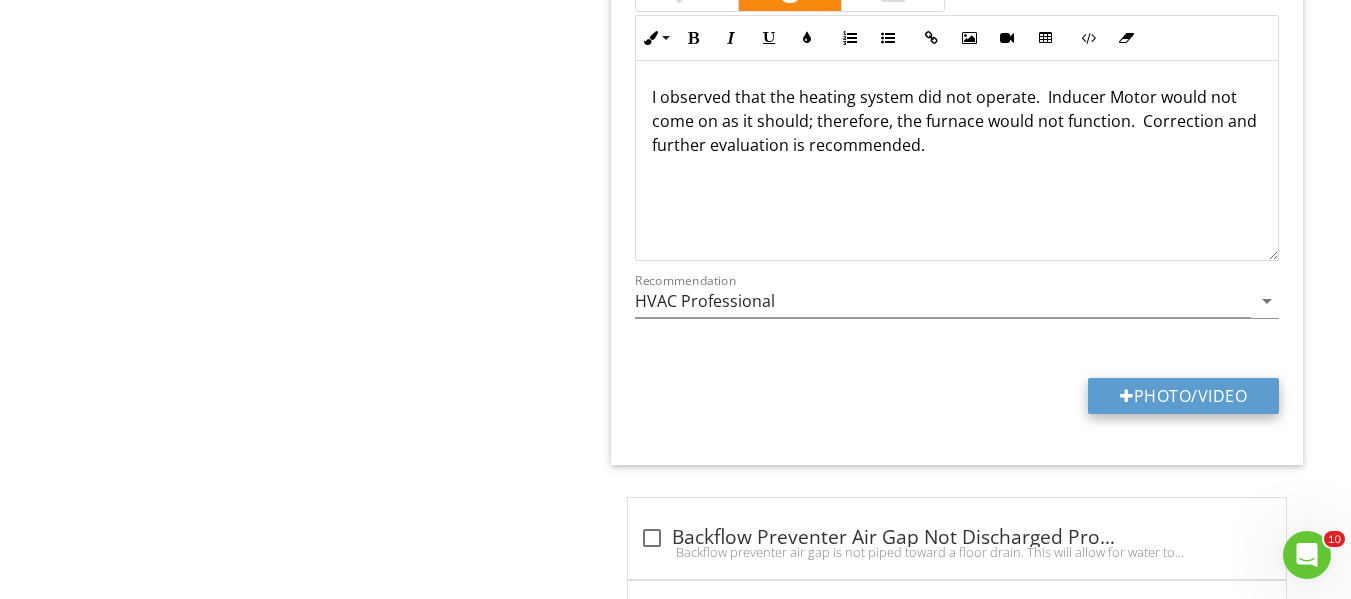 type on "C:\fakepath\20250709_135519.jpg" 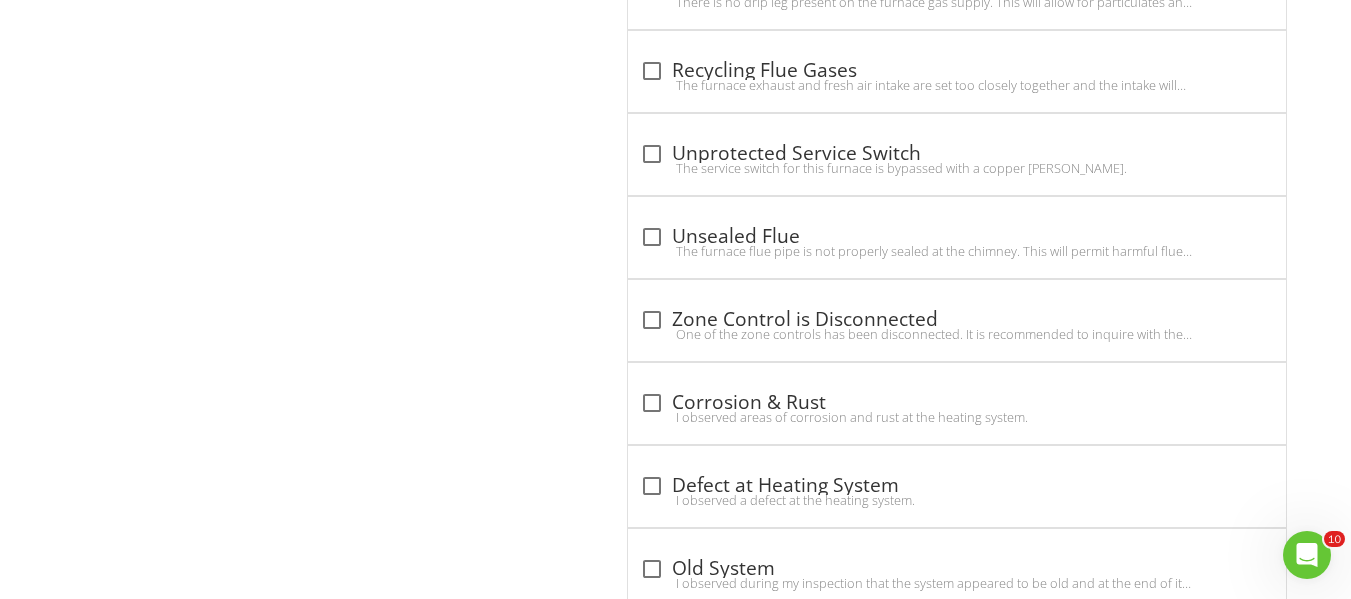 scroll, scrollTop: 4662, scrollLeft: 0, axis: vertical 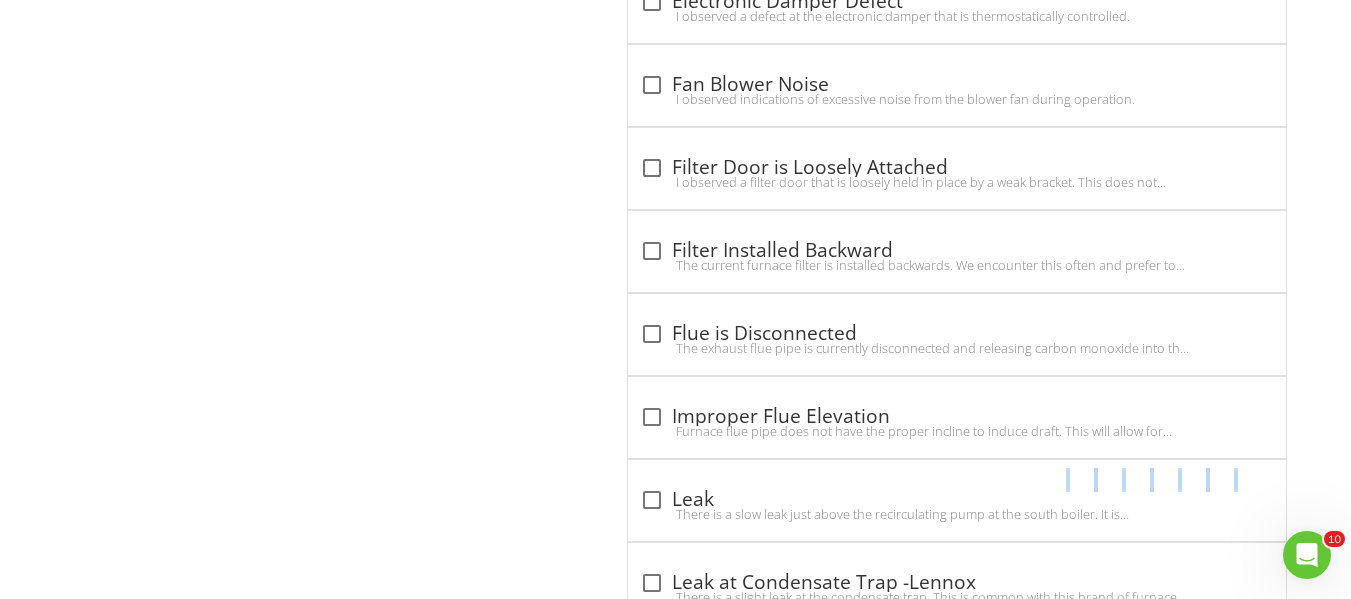 drag, startPoint x: 1348, startPoint y: 477, endPoint x: 1345, endPoint y: 445, distance: 32.140316 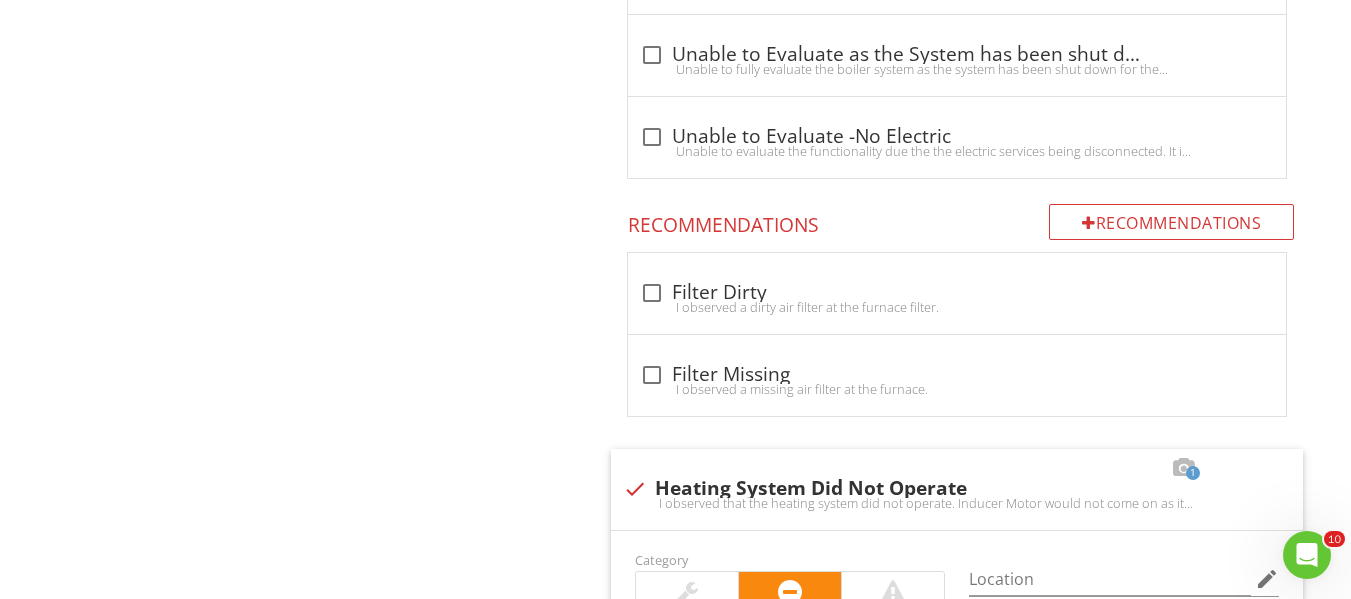 scroll, scrollTop: 1953, scrollLeft: 0, axis: vertical 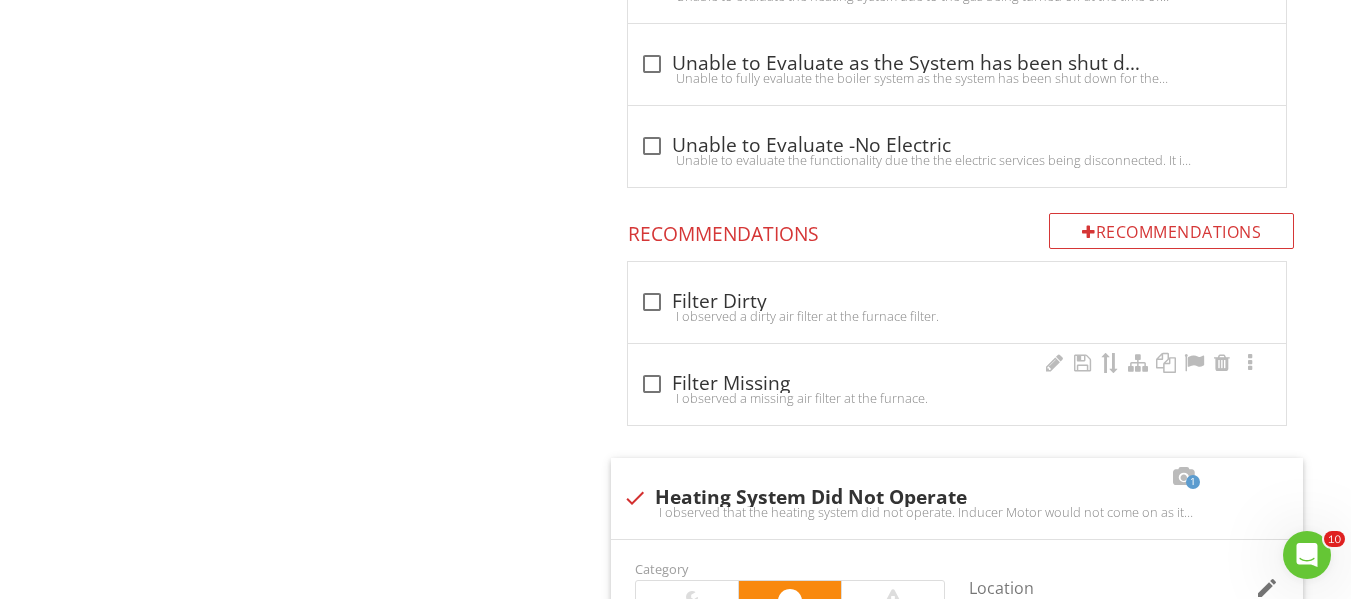 click at bounding box center (652, 384) 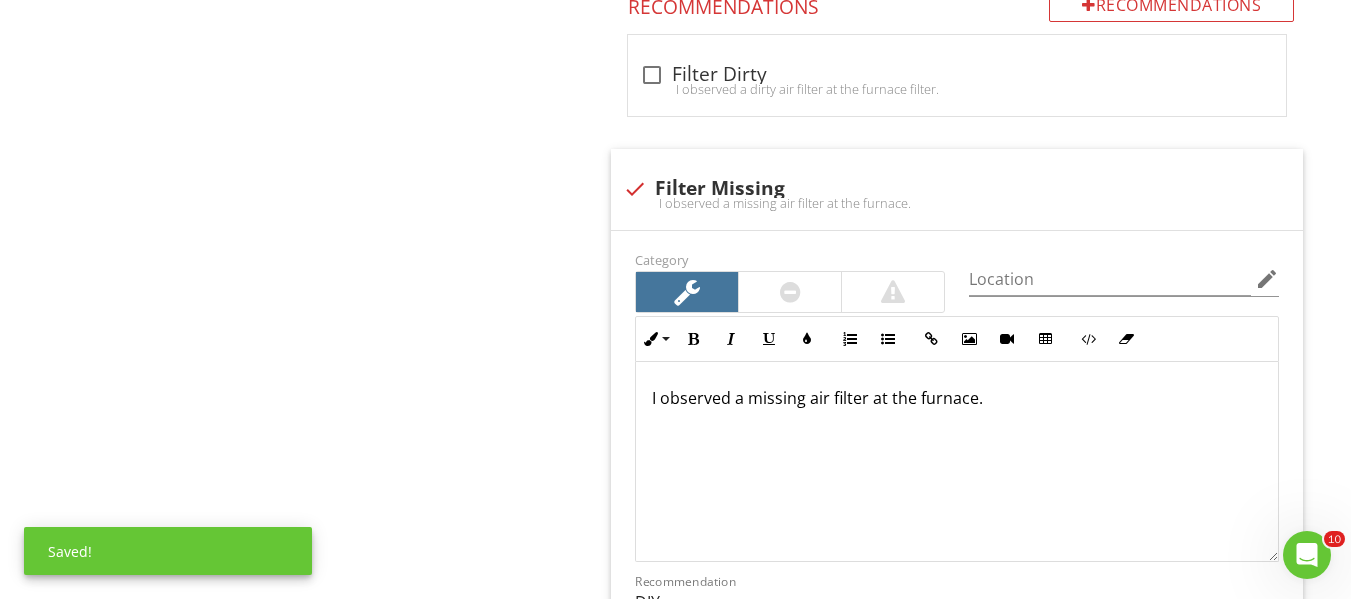 scroll, scrollTop: 2263, scrollLeft: 0, axis: vertical 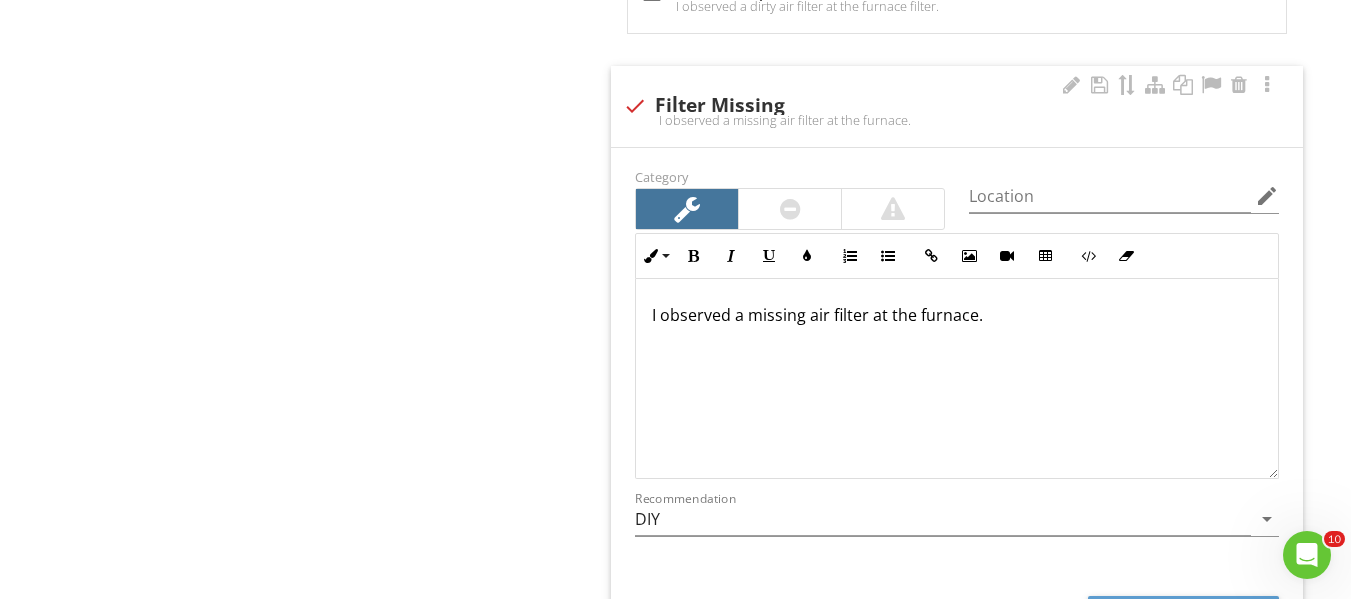 click on "I observed a missing air filter at the furnace." at bounding box center [957, 379] 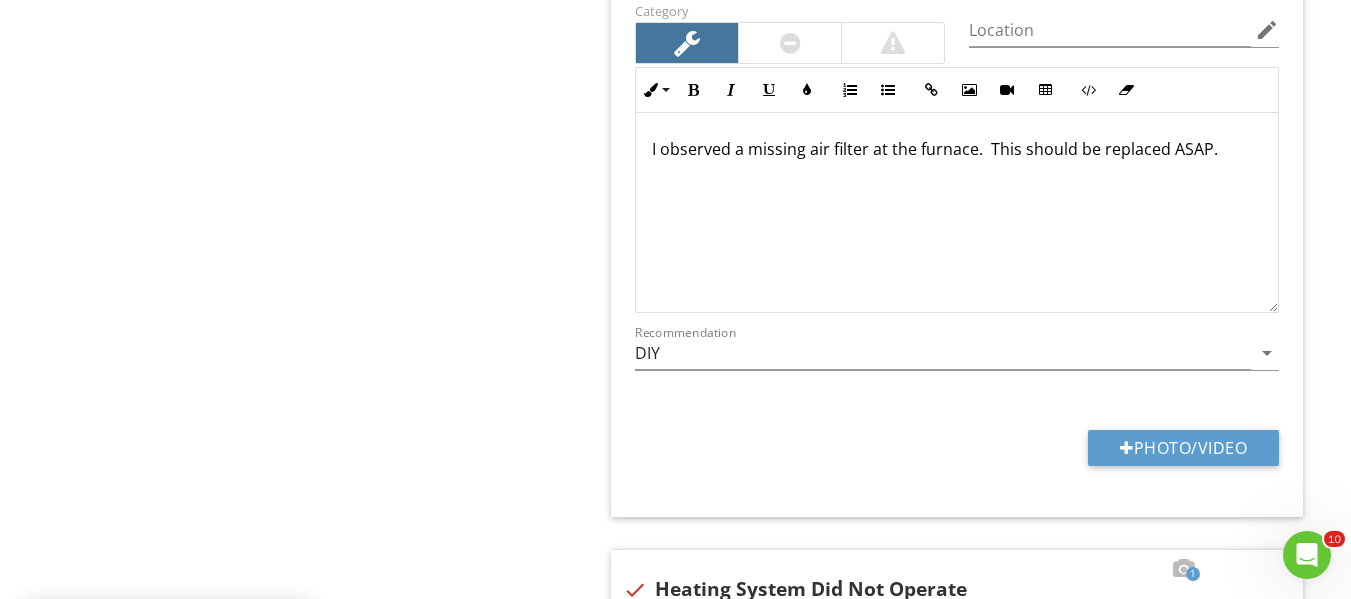scroll, scrollTop: 2481, scrollLeft: 0, axis: vertical 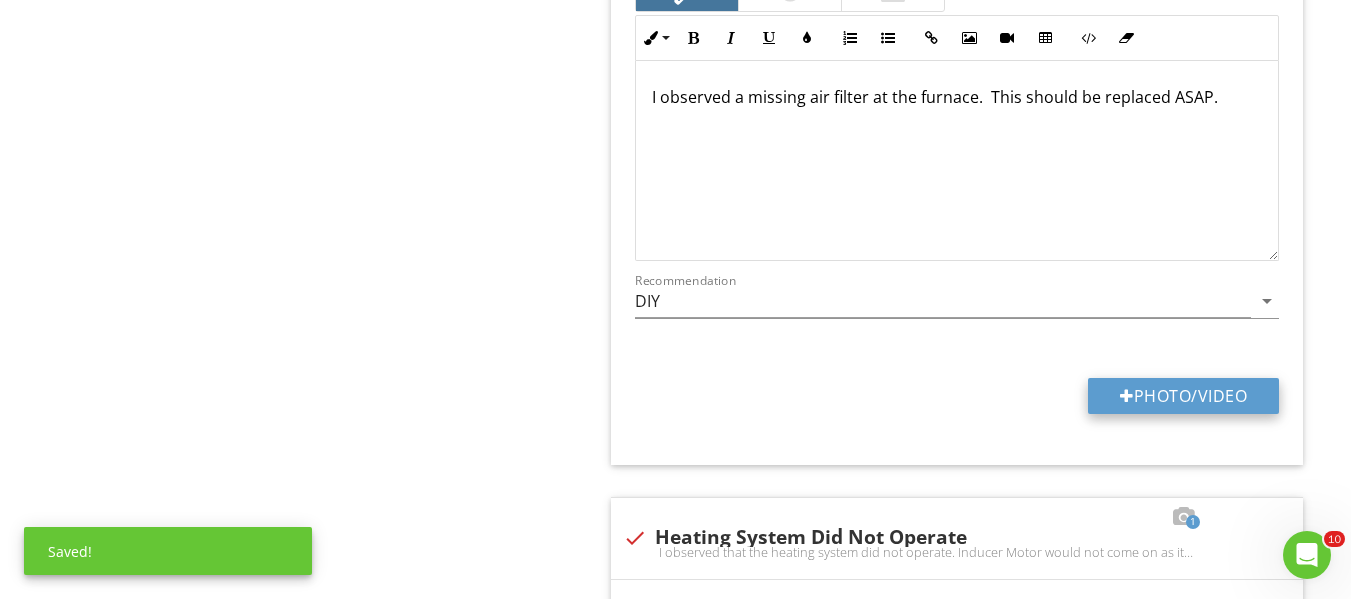 click on "Photo/Video" at bounding box center [1183, 396] 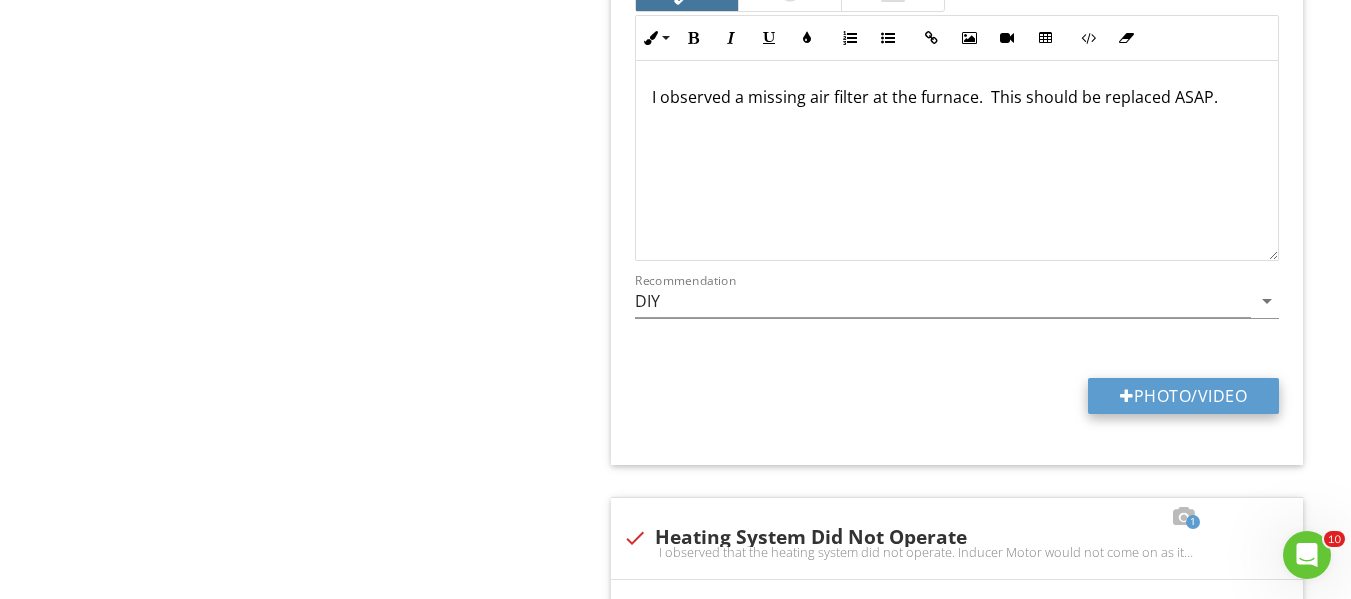 type on "C:\fakepath\20250709_135706.jpg" 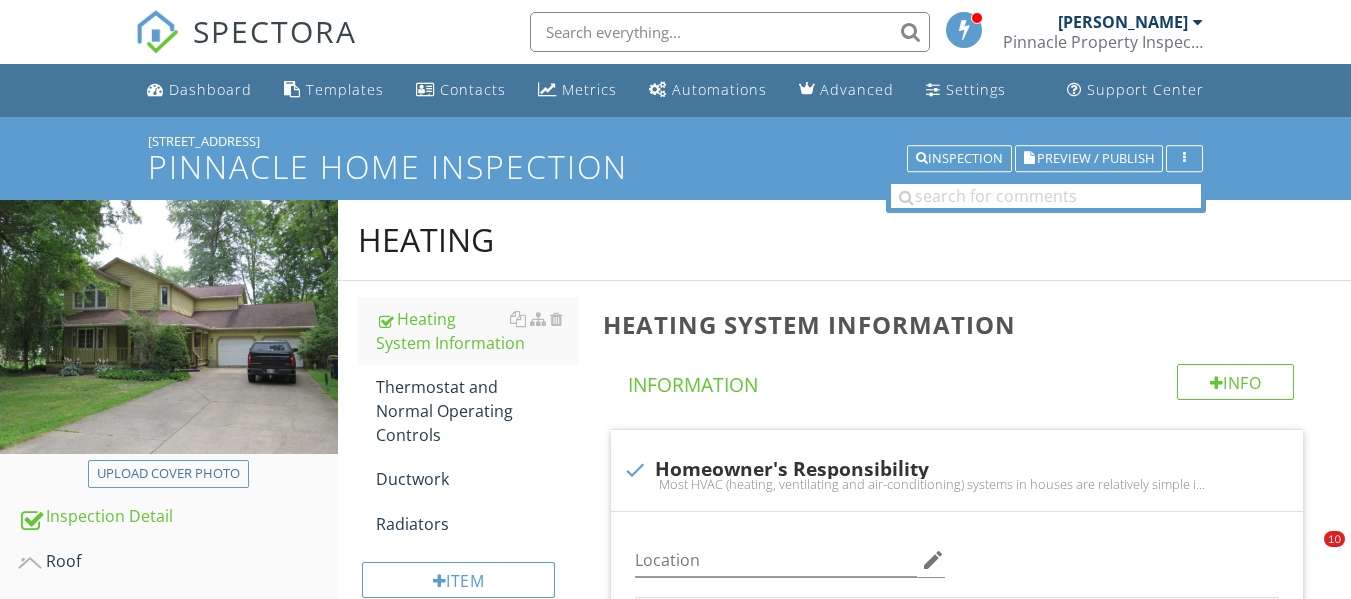 scroll, scrollTop: 2481, scrollLeft: 0, axis: vertical 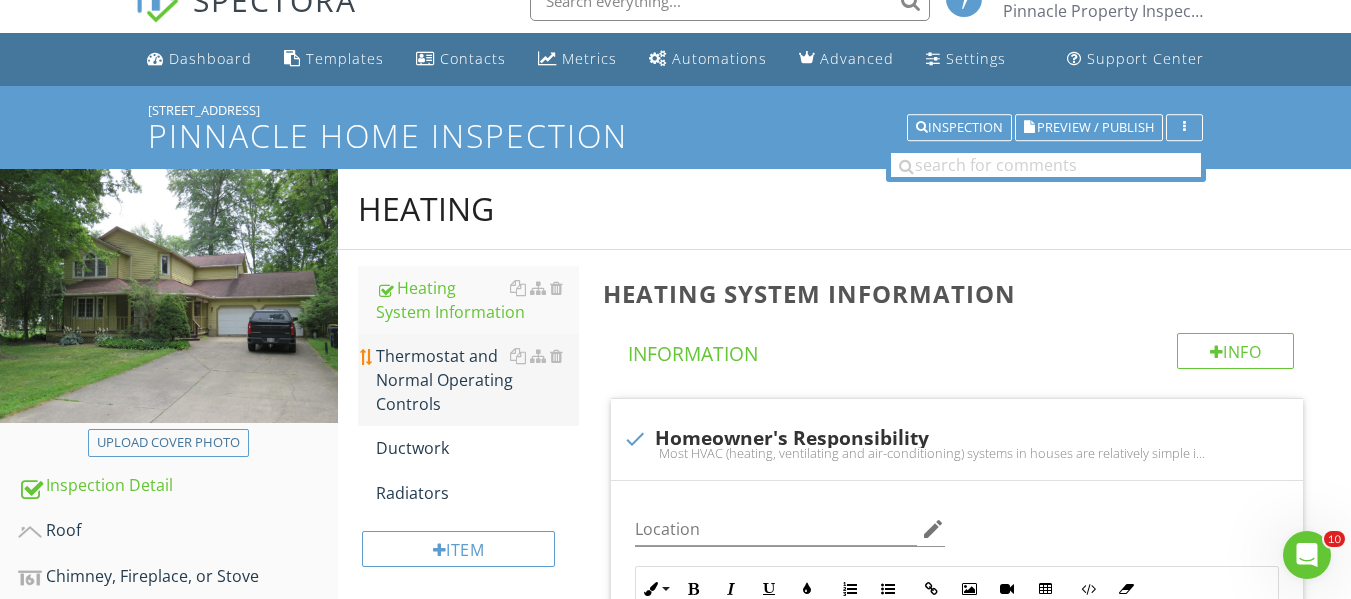 click on "Thermostat and Normal Operating Controls" at bounding box center (477, 380) 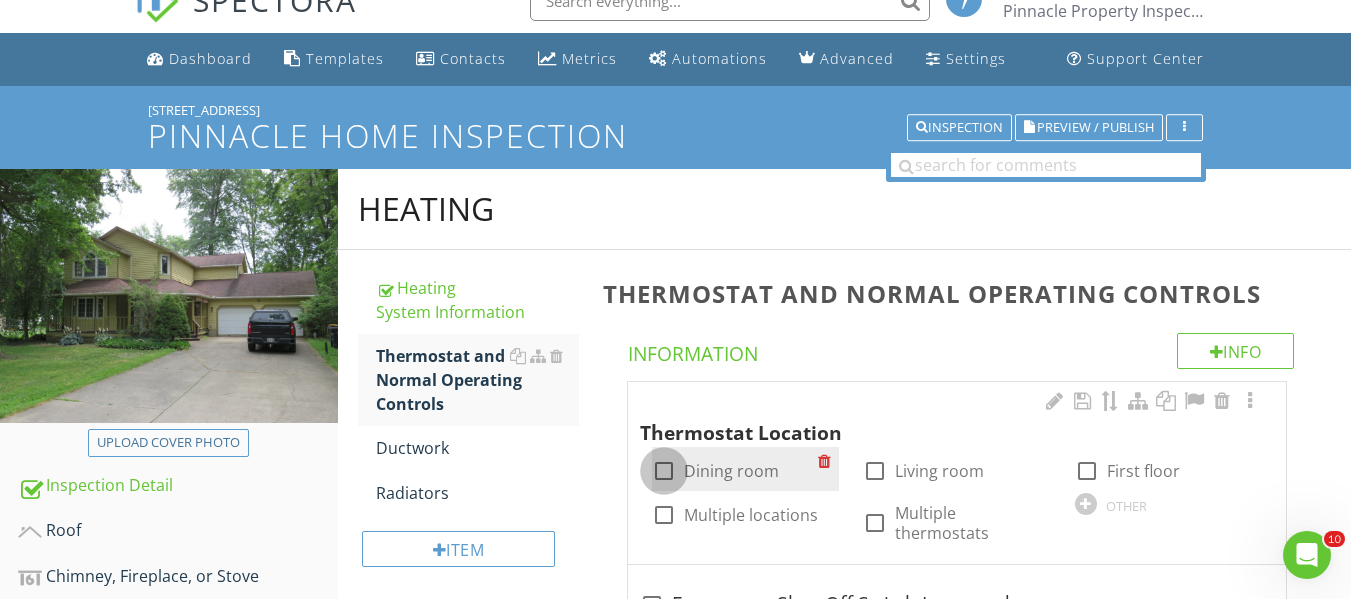 click at bounding box center [664, 471] 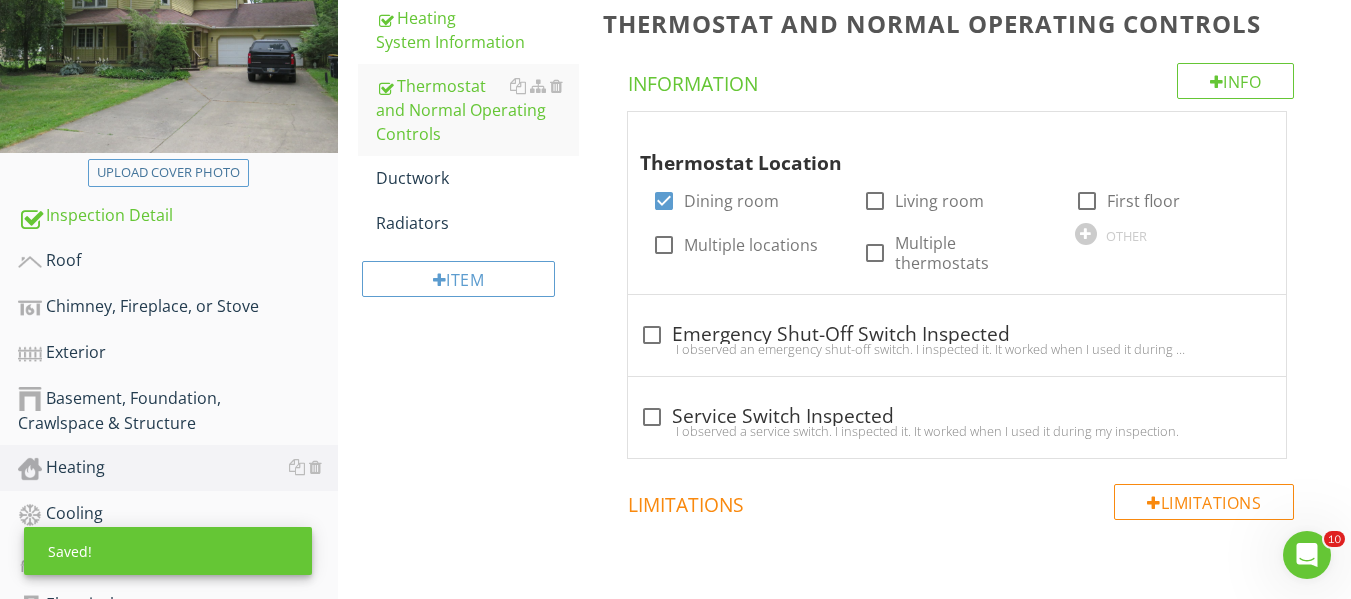 scroll, scrollTop: 312, scrollLeft: 0, axis: vertical 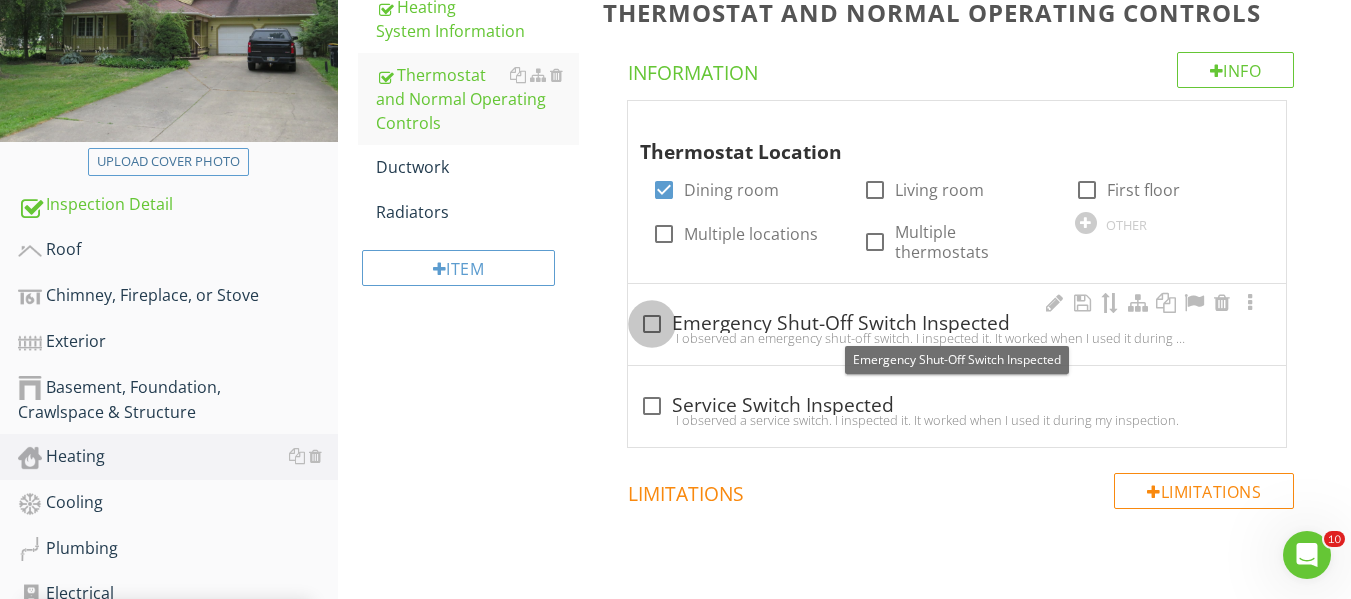 click at bounding box center [652, 324] 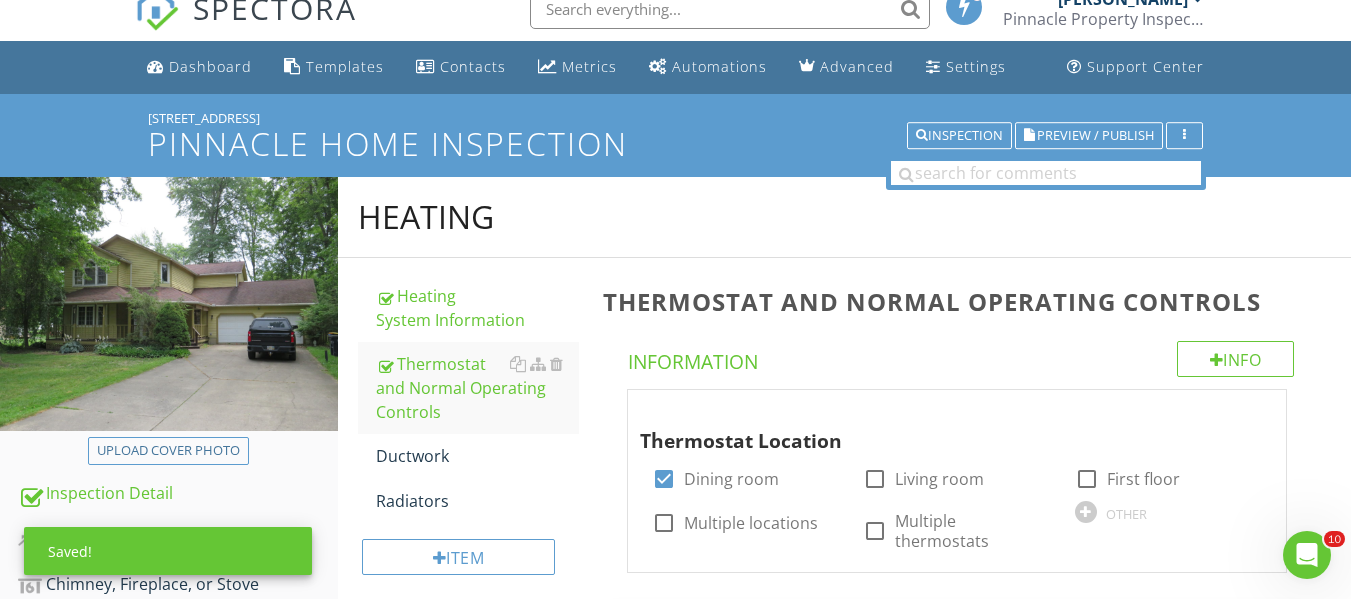 scroll, scrollTop: 0, scrollLeft: 0, axis: both 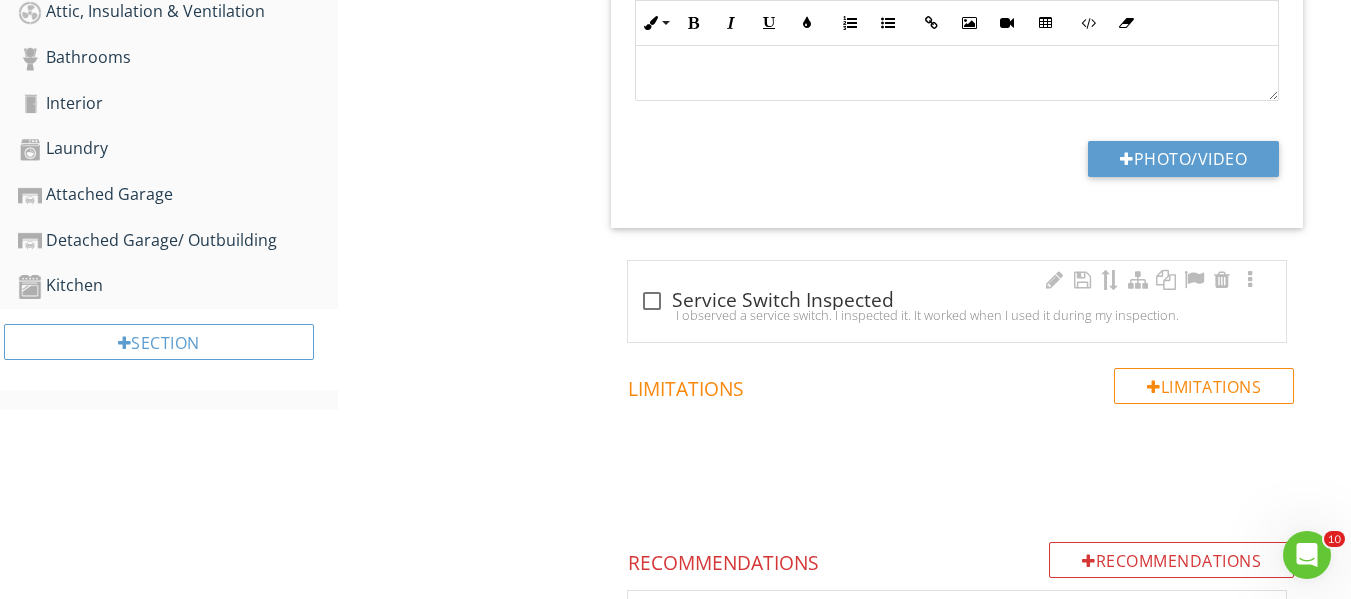 click on "I observed a service switch. I inspected it. It worked when I used it during my inspection." at bounding box center [957, 315] 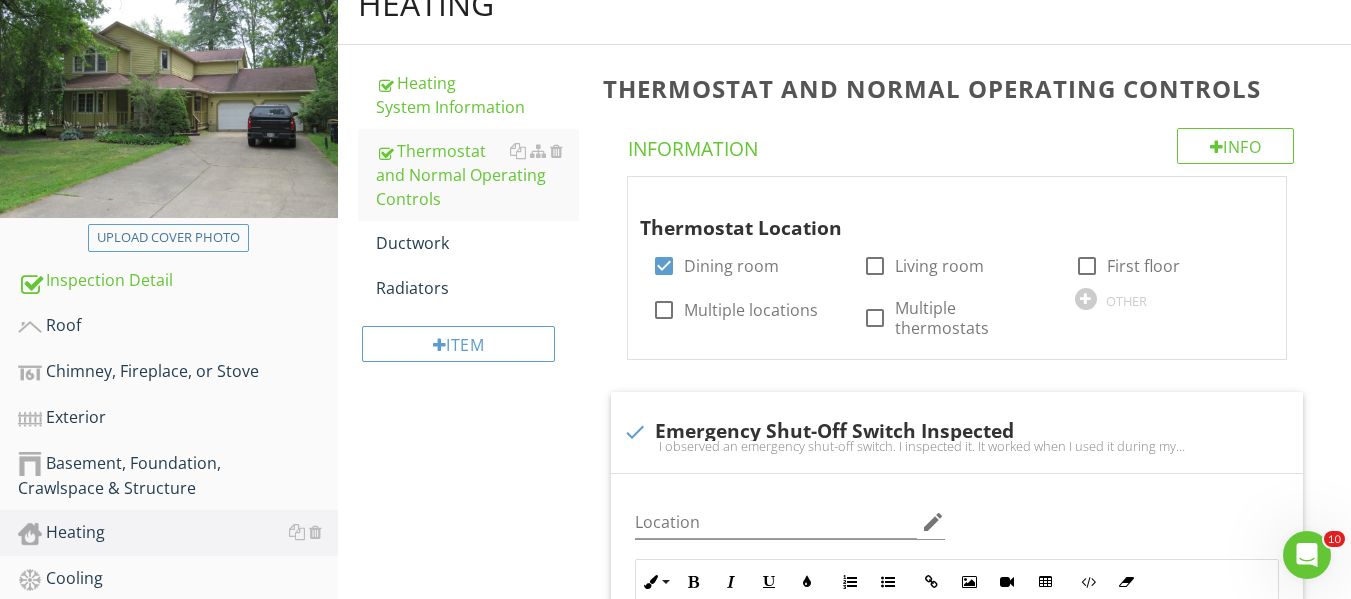 scroll, scrollTop: 209, scrollLeft: 0, axis: vertical 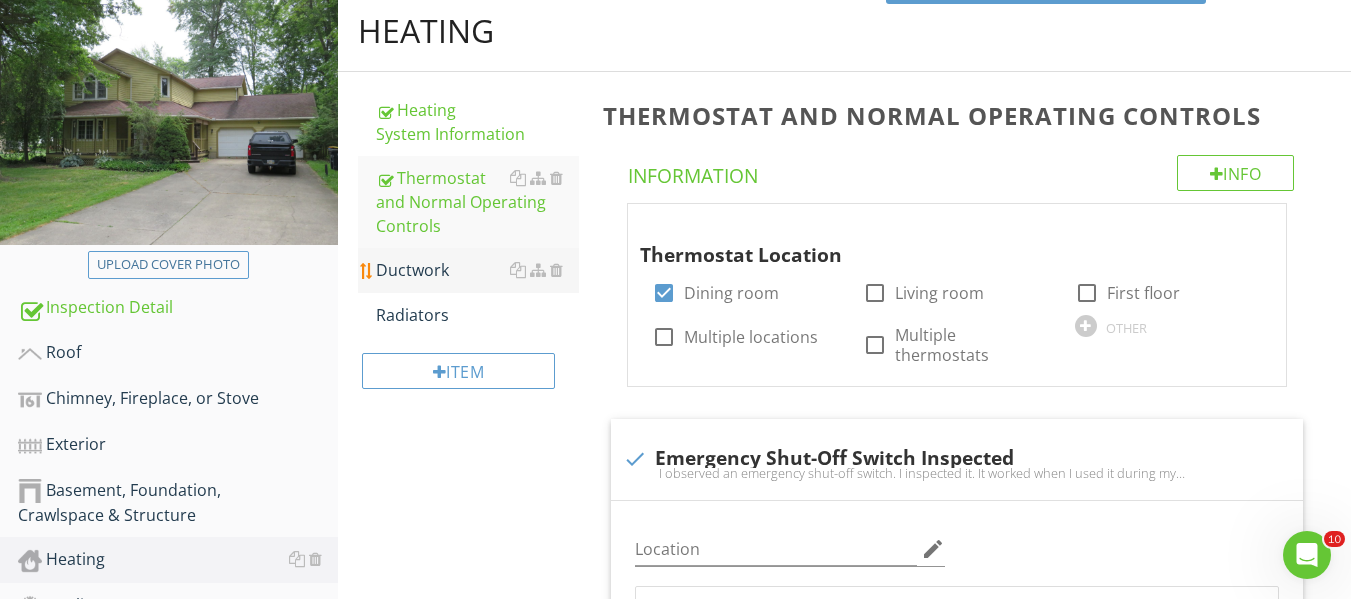 click on "Ductwork" at bounding box center [477, 270] 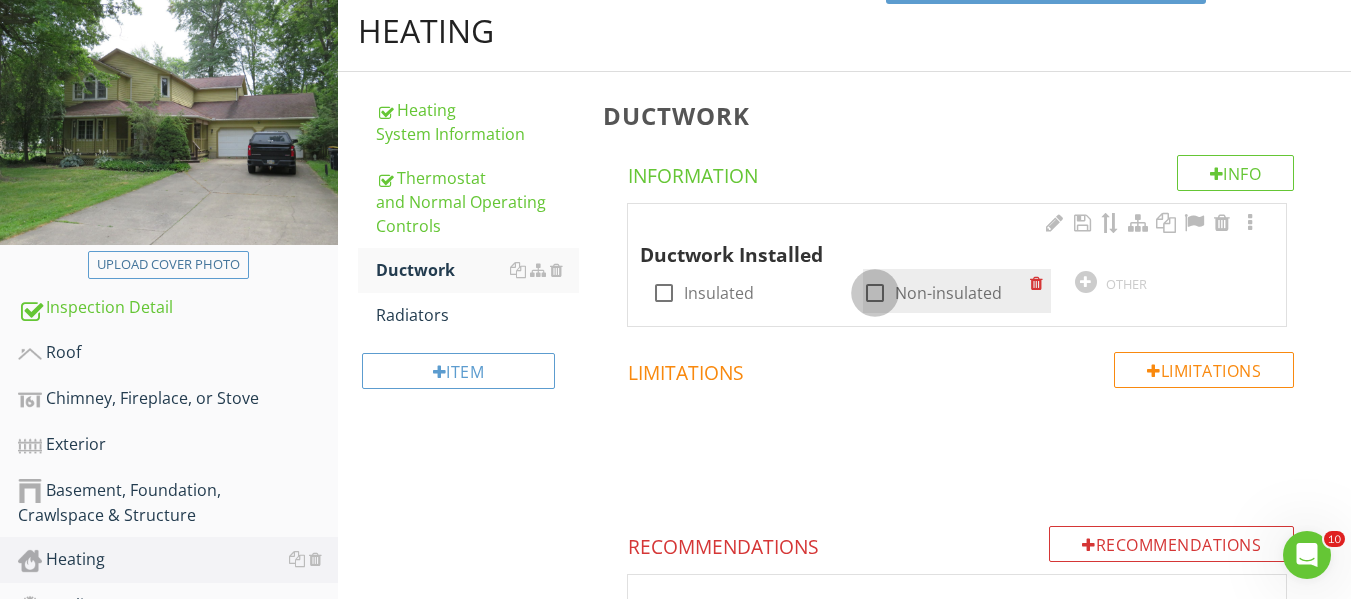 click at bounding box center [875, 293] 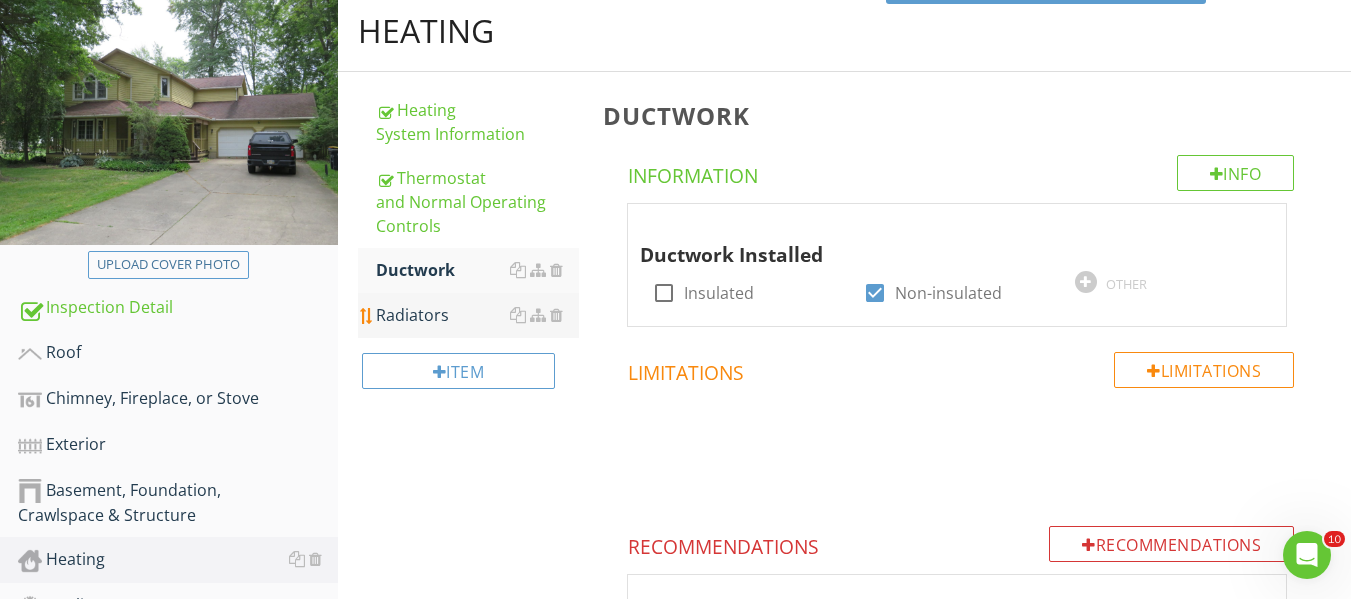 click on "Radiators" at bounding box center [477, 315] 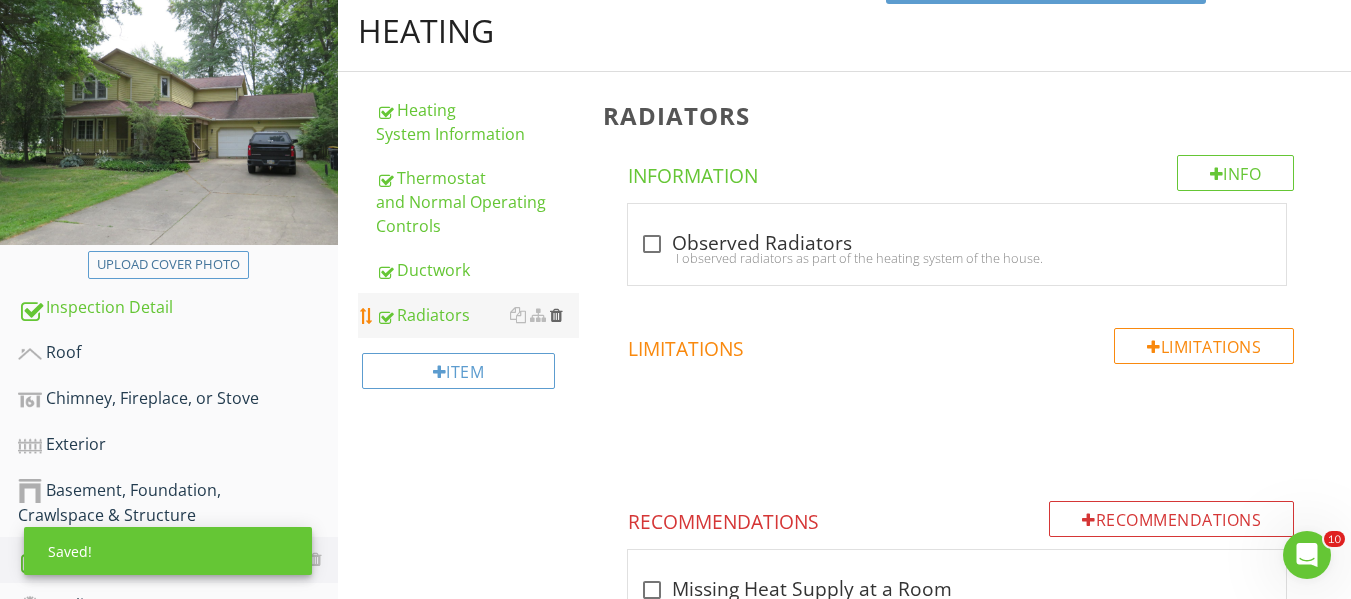 click at bounding box center (556, 315) 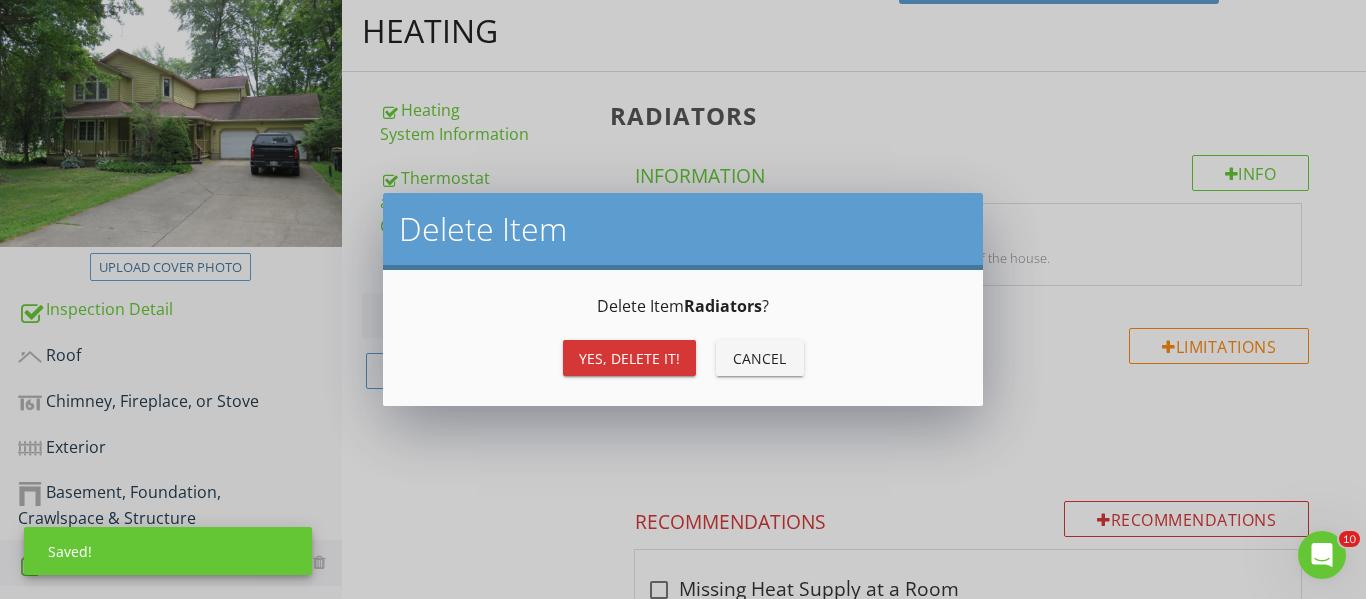 click on "Yes, Delete it!" at bounding box center (629, 358) 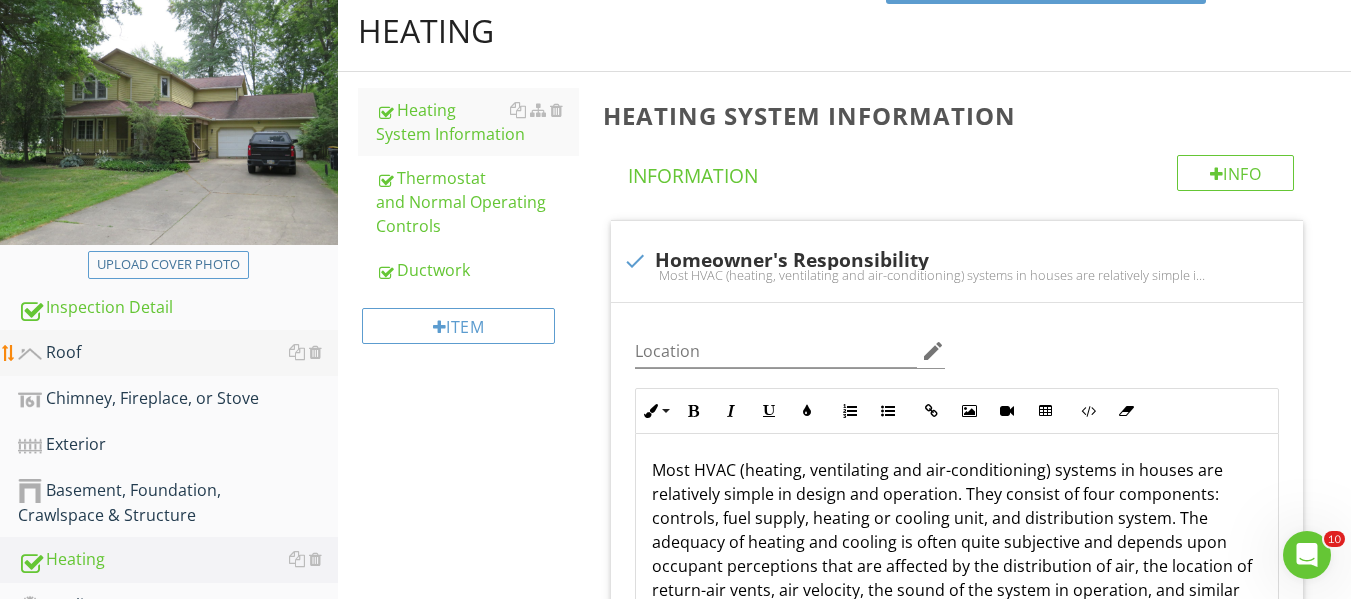 click on "Roof" at bounding box center [178, 353] 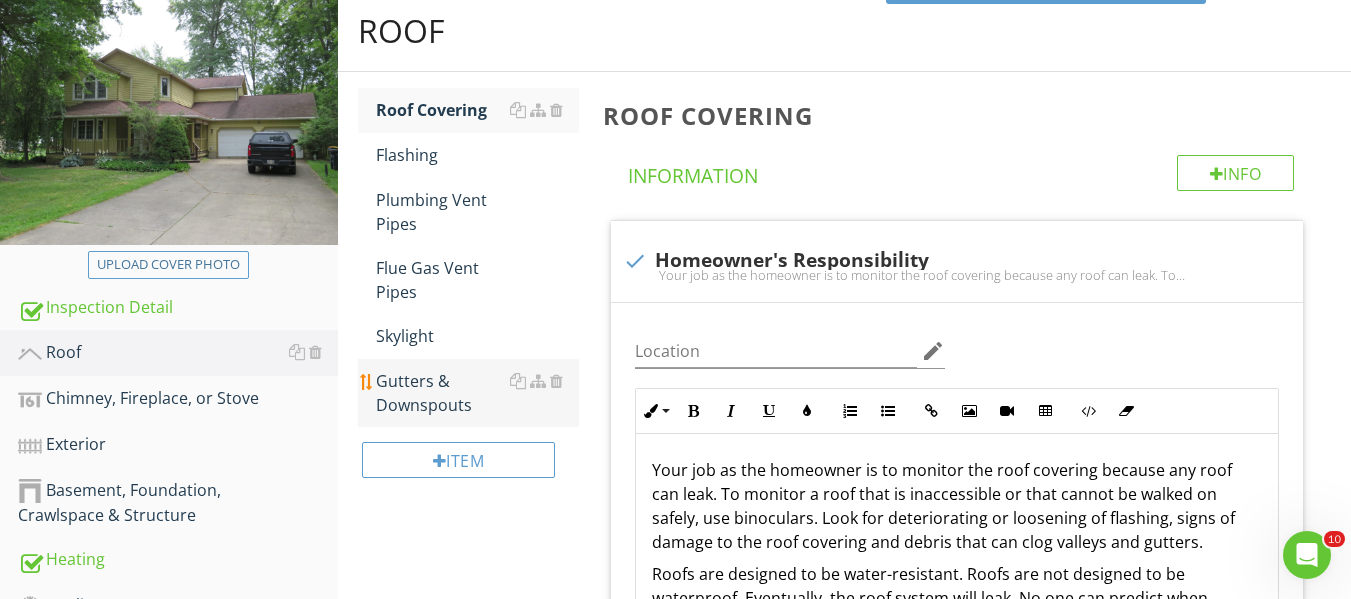 click on "Gutters & Downspouts" at bounding box center [477, 393] 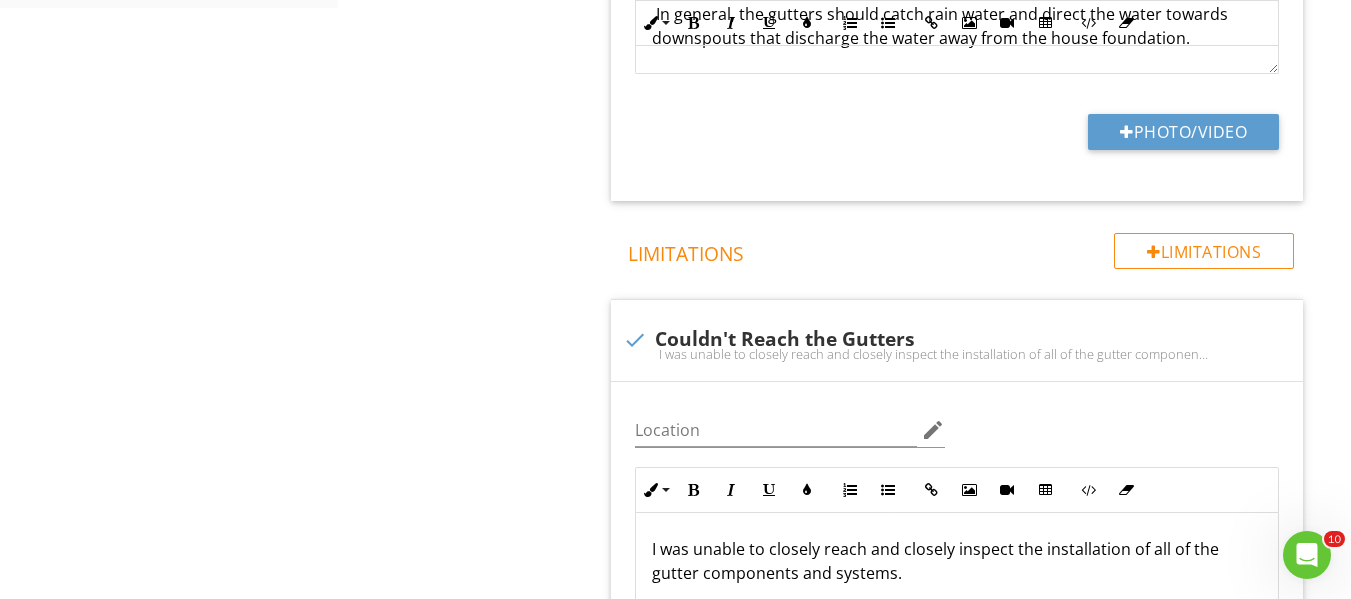 scroll, scrollTop: 1349, scrollLeft: 0, axis: vertical 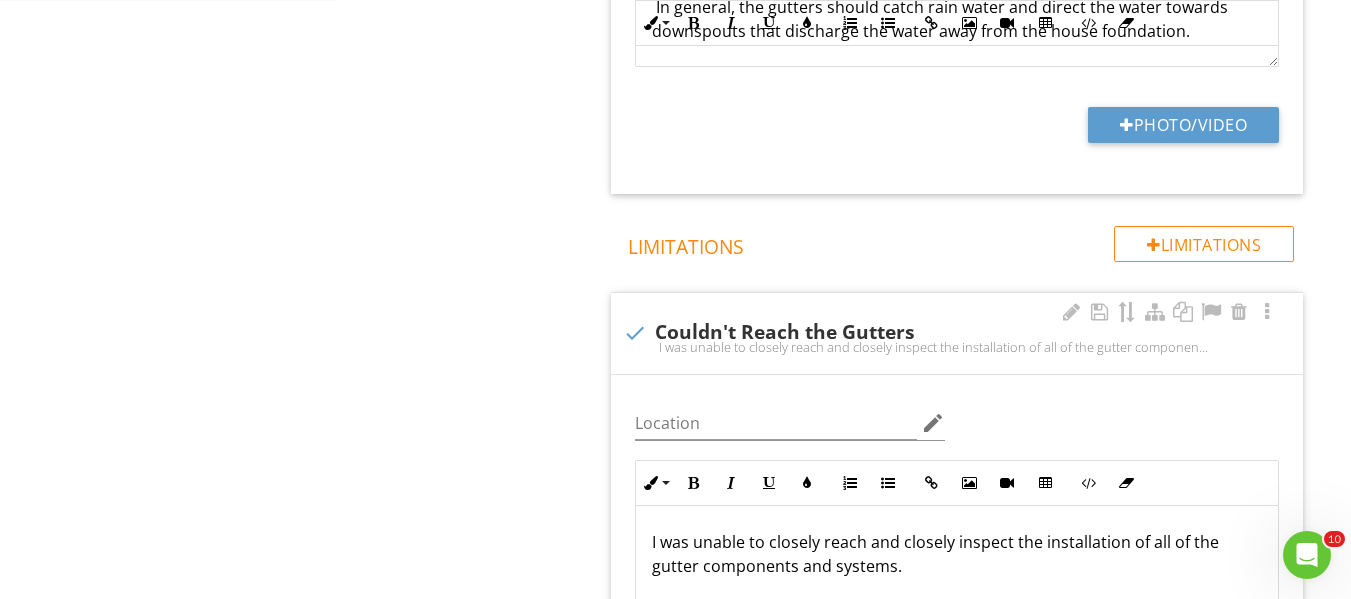 click on "I was unable to closely reach and closely inspect the installation of all of the gutter components and systems." at bounding box center (957, 347) 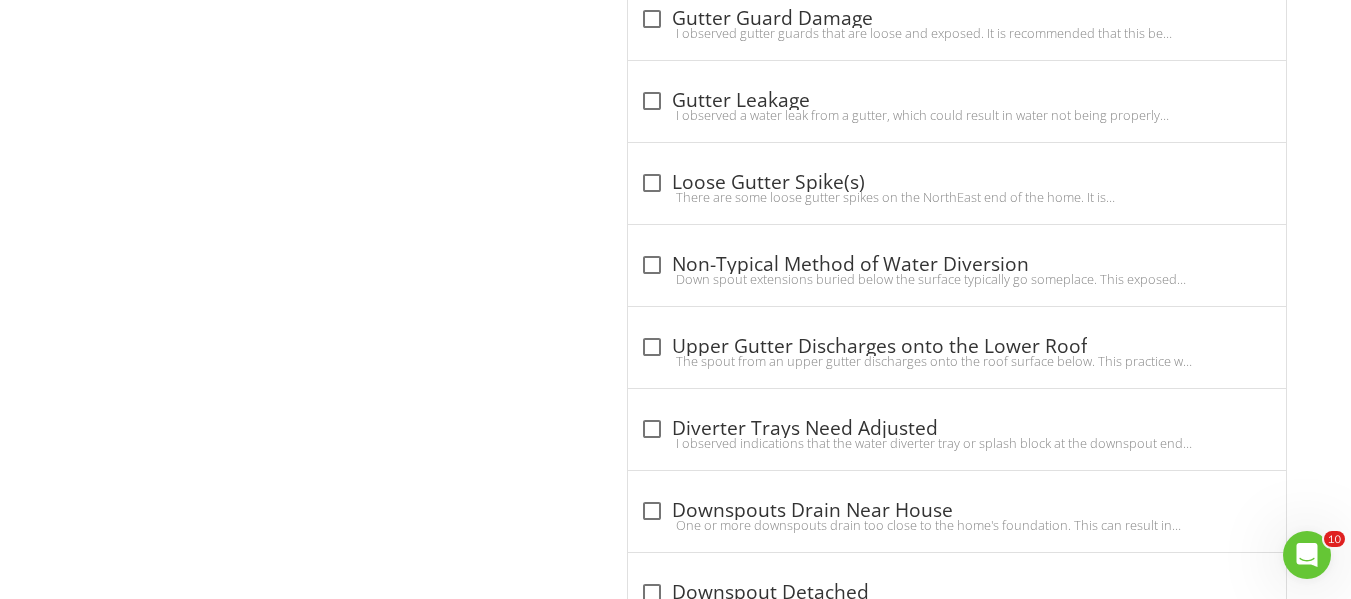 scroll, scrollTop: 2561, scrollLeft: 0, axis: vertical 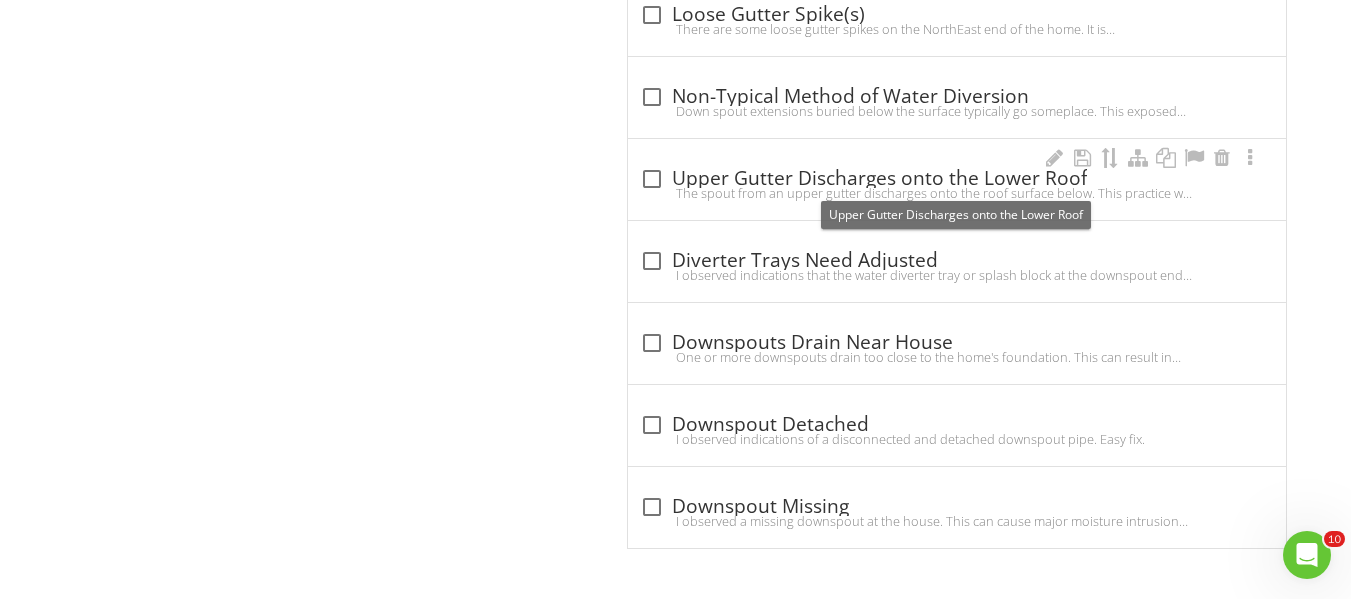 click at bounding box center [652, 179] 